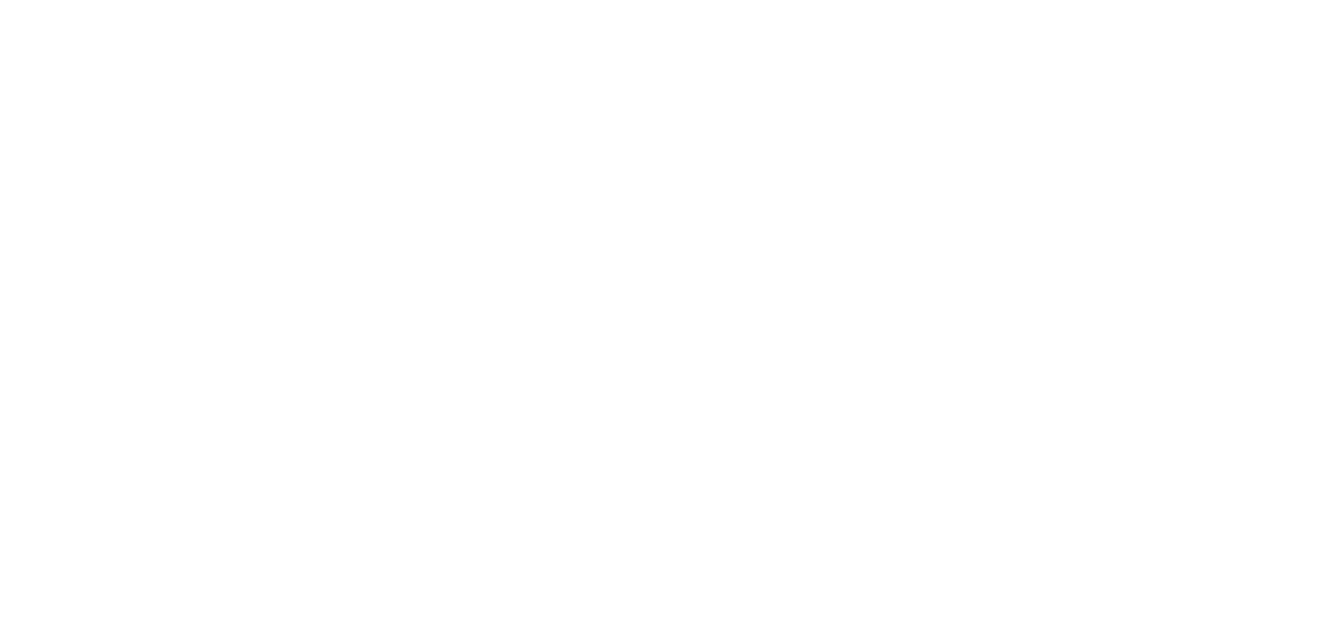 scroll, scrollTop: 0, scrollLeft: 0, axis: both 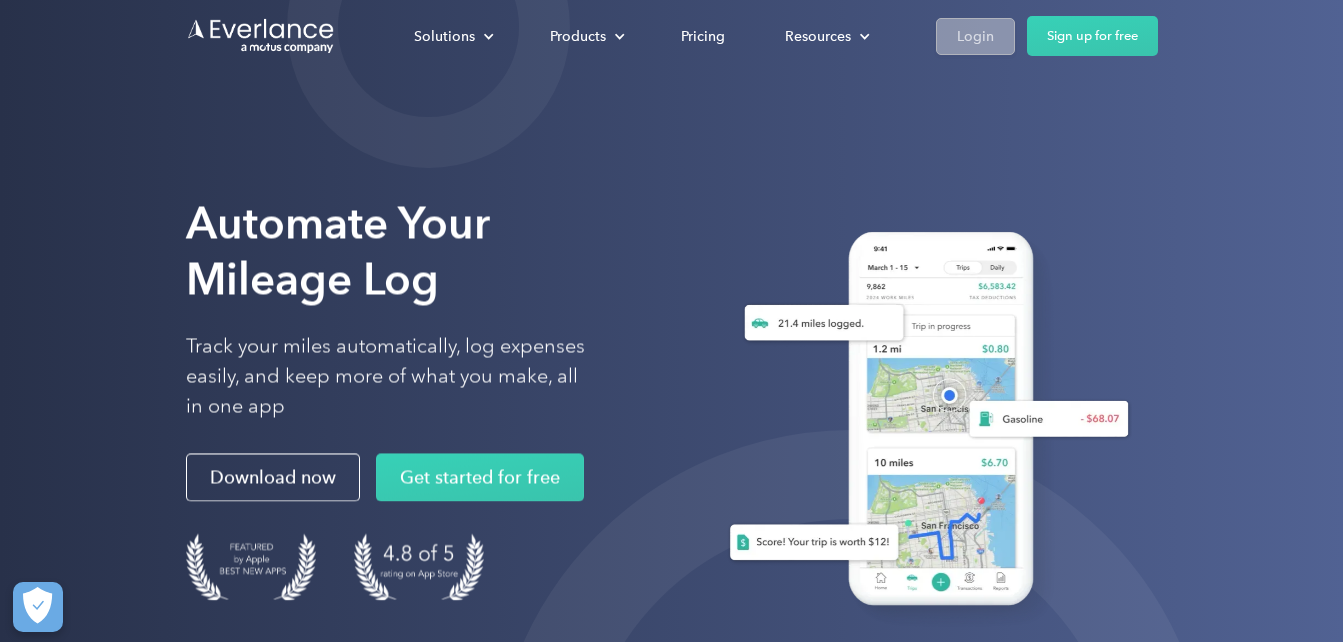 click on "Login" at bounding box center (975, 36) 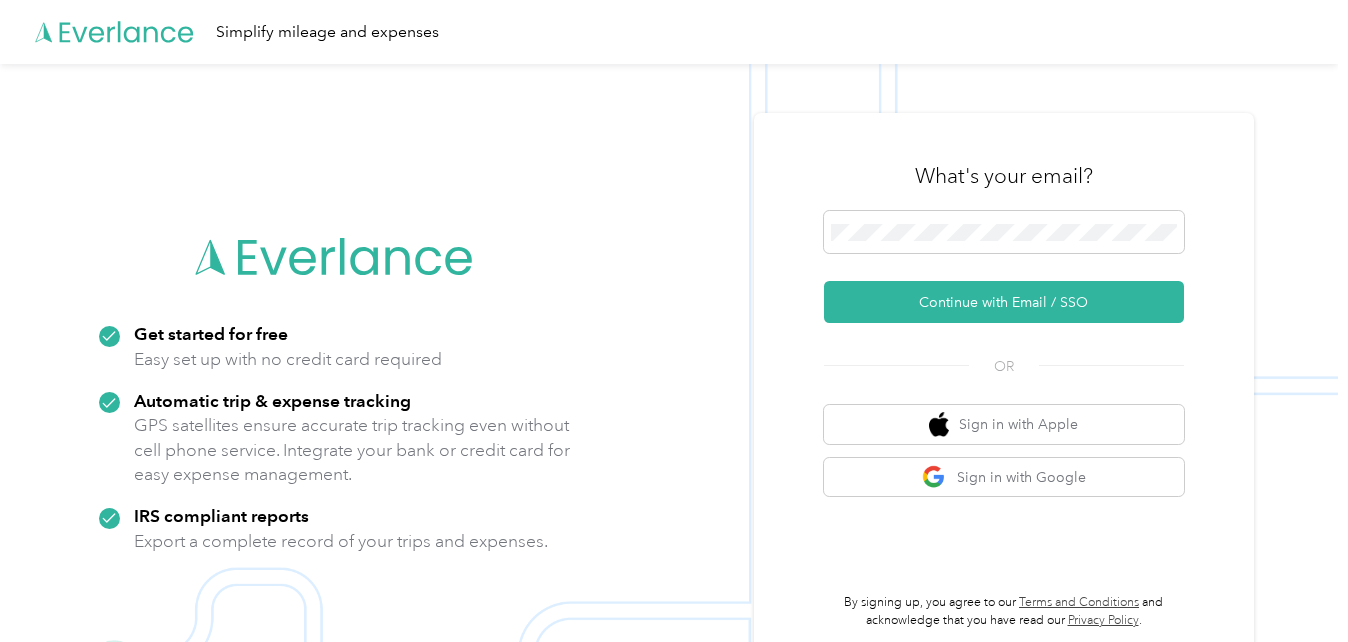 scroll, scrollTop: 0, scrollLeft: 0, axis: both 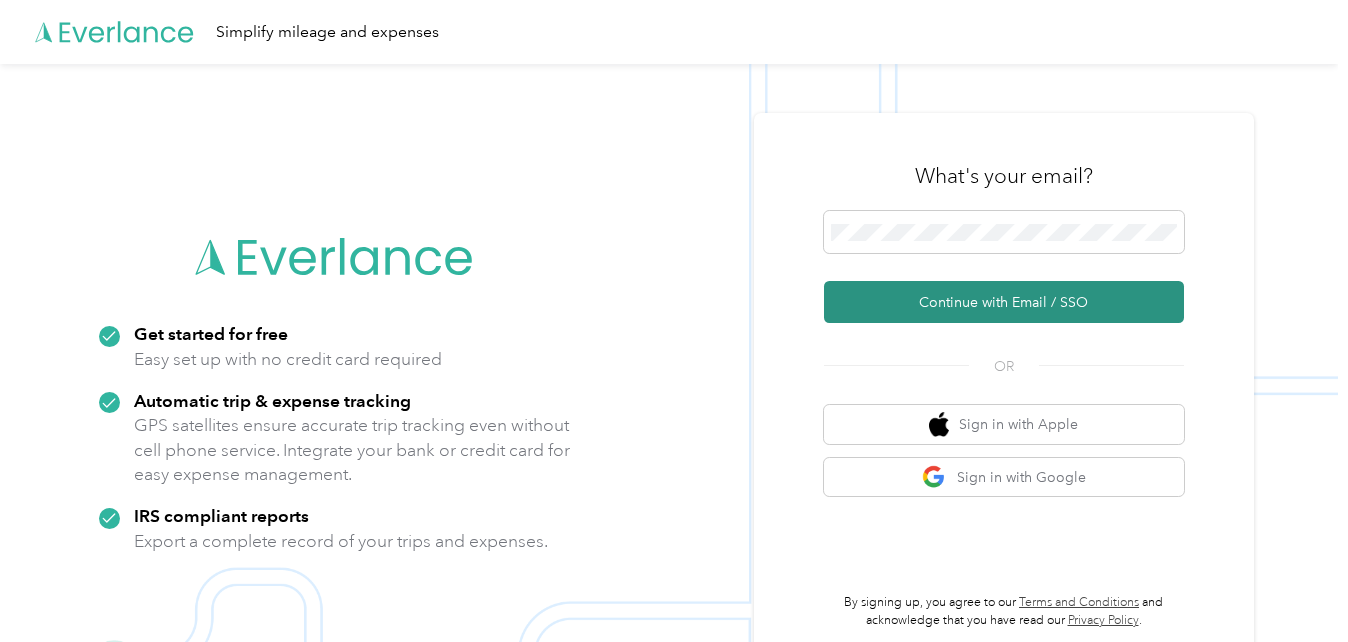 click on "Continue with Email / SSO" at bounding box center [1004, 302] 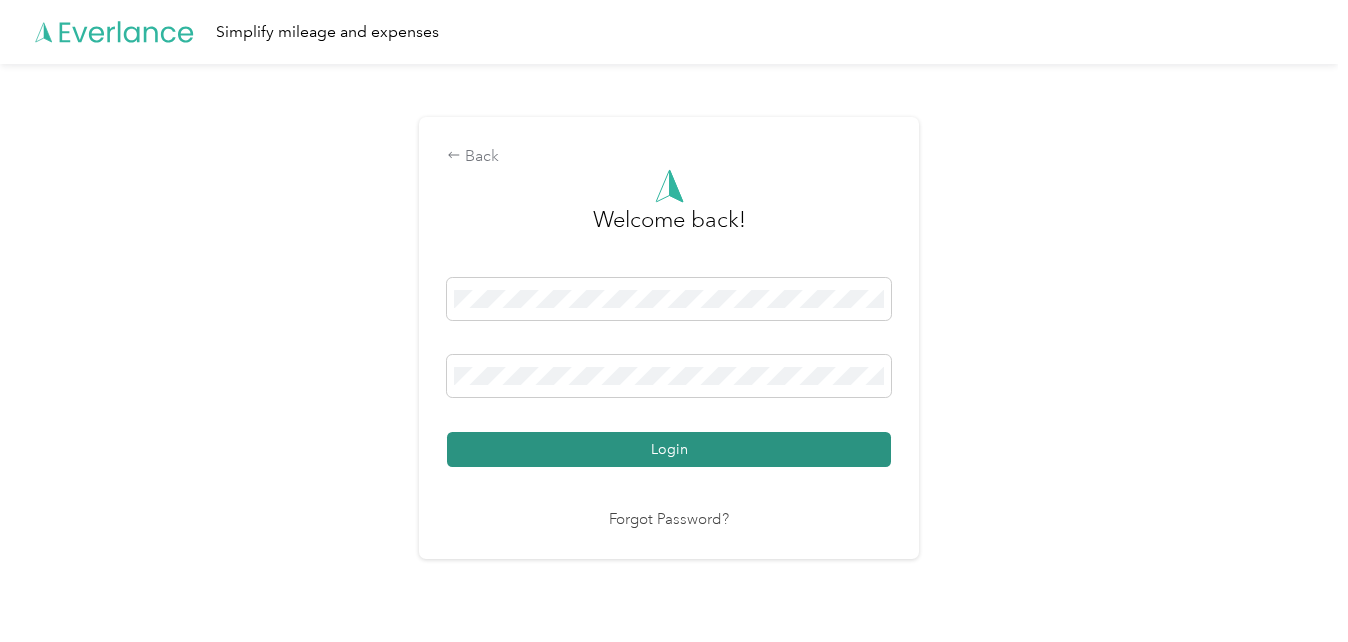 click on "Login" at bounding box center (669, 449) 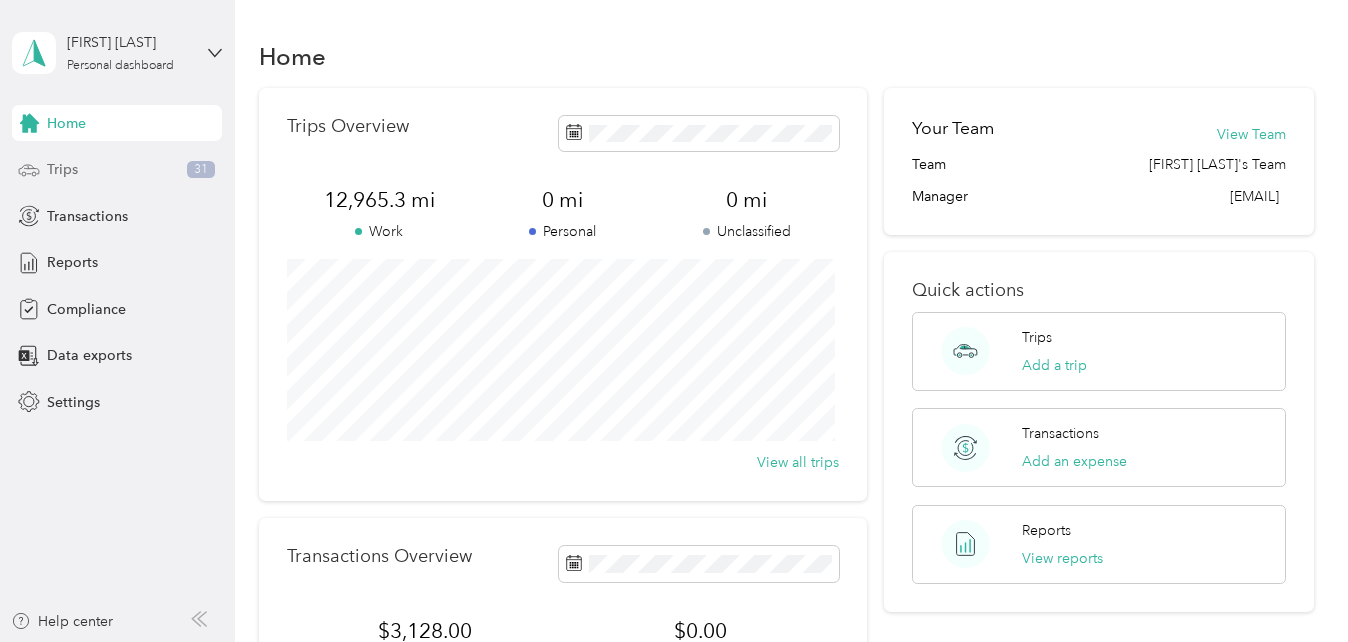 click on "Trips" at bounding box center (62, 169) 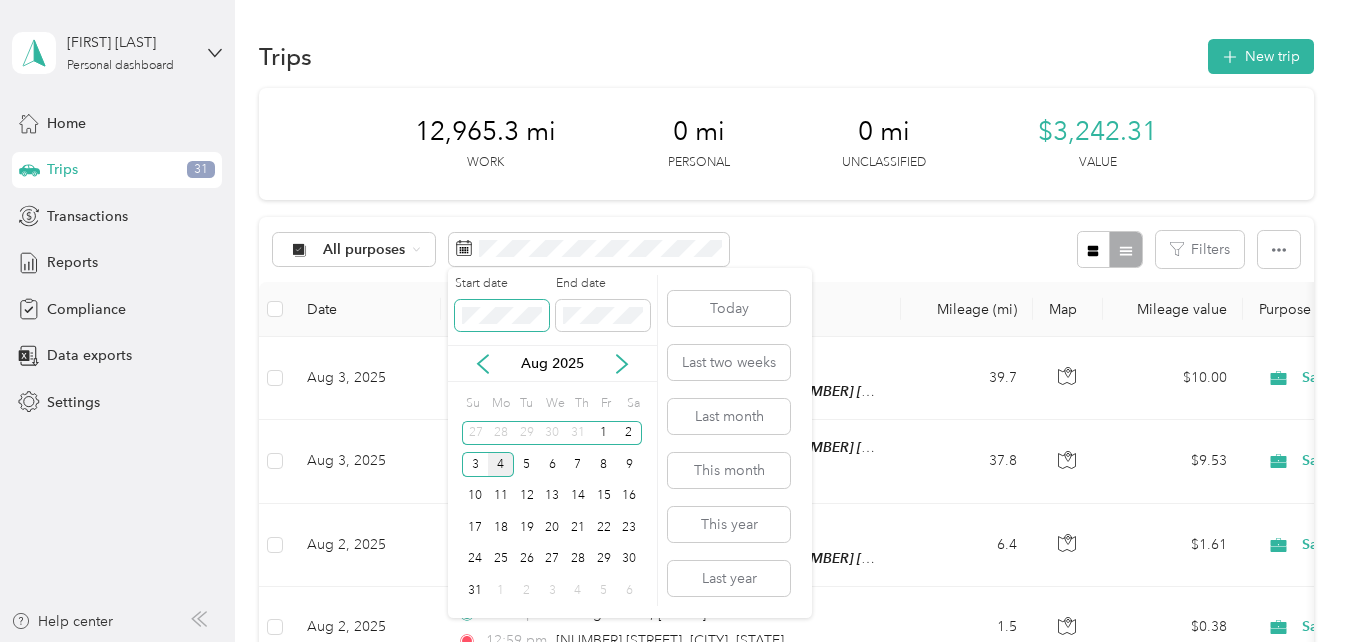 click on "Sophia Dinome Personal dashboard Home Trips 31 Transactions Reports Compliance Data exports Settings   Help center Trips New trip 12,965.3   mi Work 0   mi Personal 0   mi Unclassified $3,242.31 Value All purposes Filters Date Locations Mileage (mi) Map Mileage value Purpose Track Method Report                     Aug 3, 2025 11:48 pm 59 New Valley Rd, New City, NY 12:35 am 42 Park Dr, Putnam Valley, NY (42 Park Dr, Putnam Valley, NY) 39.7 $10.00 Sales Call GPS Aug 1 - 31, 2025 Aug 3, 2025 2:54 pm 42 Park Dr, Putnam Valley, NY (42 Park Dr, Putnam Valley, NY) 3:42 pm 59 New Valley Rd, New City, NY 37.8 $9.53 Sales Call GPS Aug 1 - 31, 2025 Aug 2, 2025 1:11 pm 1770 E Main St, Mohegan Lake, NY 1:33 pm 42 Park Dr, Putnam Valley, NY (42 Park Dr, Putnam Valley, NY) 6.4 $1.61 Sales Call GPS Aug 1 - 31, 2025 Aug 2, 2025 12:48 pm Mohegan Lake, NY 12:59 pm 1770 E Main St, Mohegan Lake, NY 1.5 $0.38 Sales Call GPS Aug 1 - 31, 2025 Aug 2, 2025 10:58 am 11:26 am Mohegan Lake, NY 7.2 $1.81 Sales Call GPS 7:02 pm" at bounding box center [669, 321] 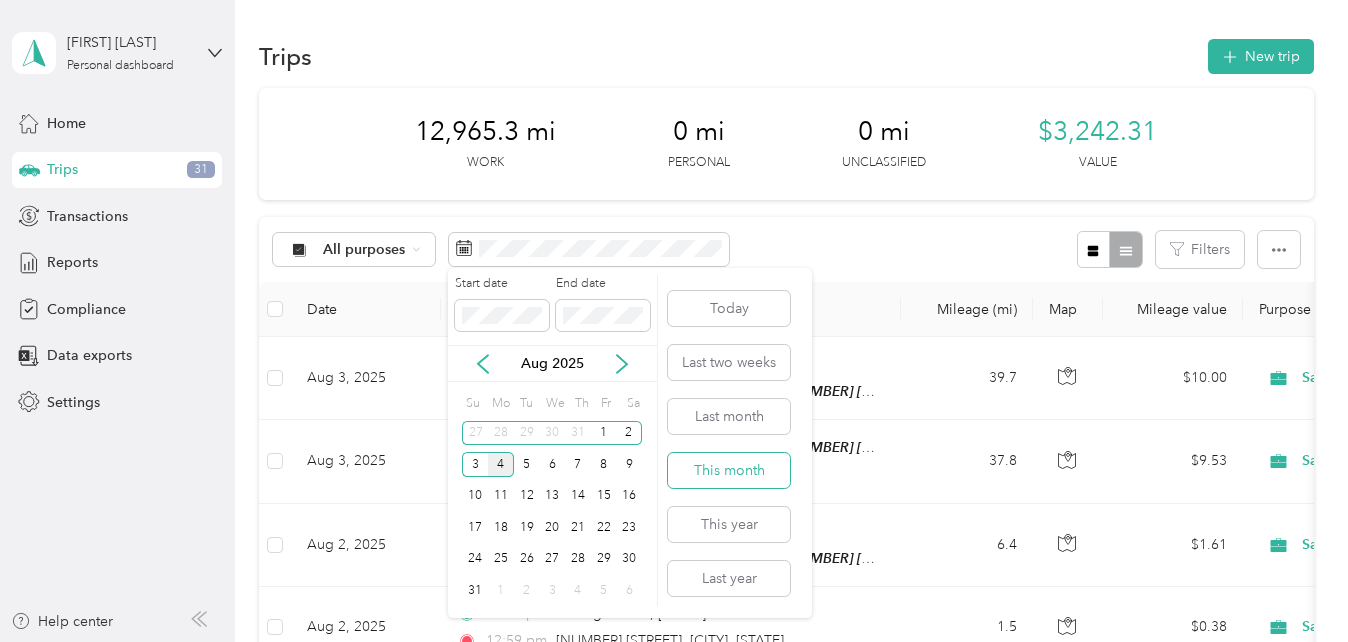 click on "This month" at bounding box center (729, 470) 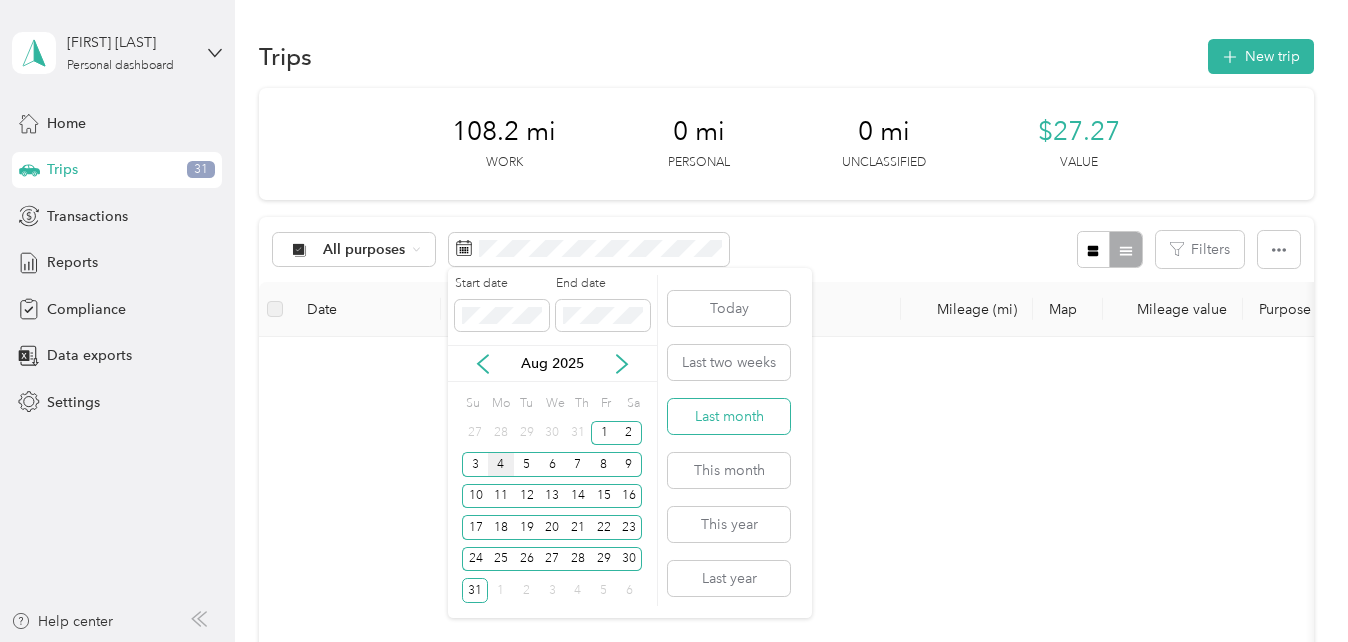 click on "Last month" at bounding box center (729, 416) 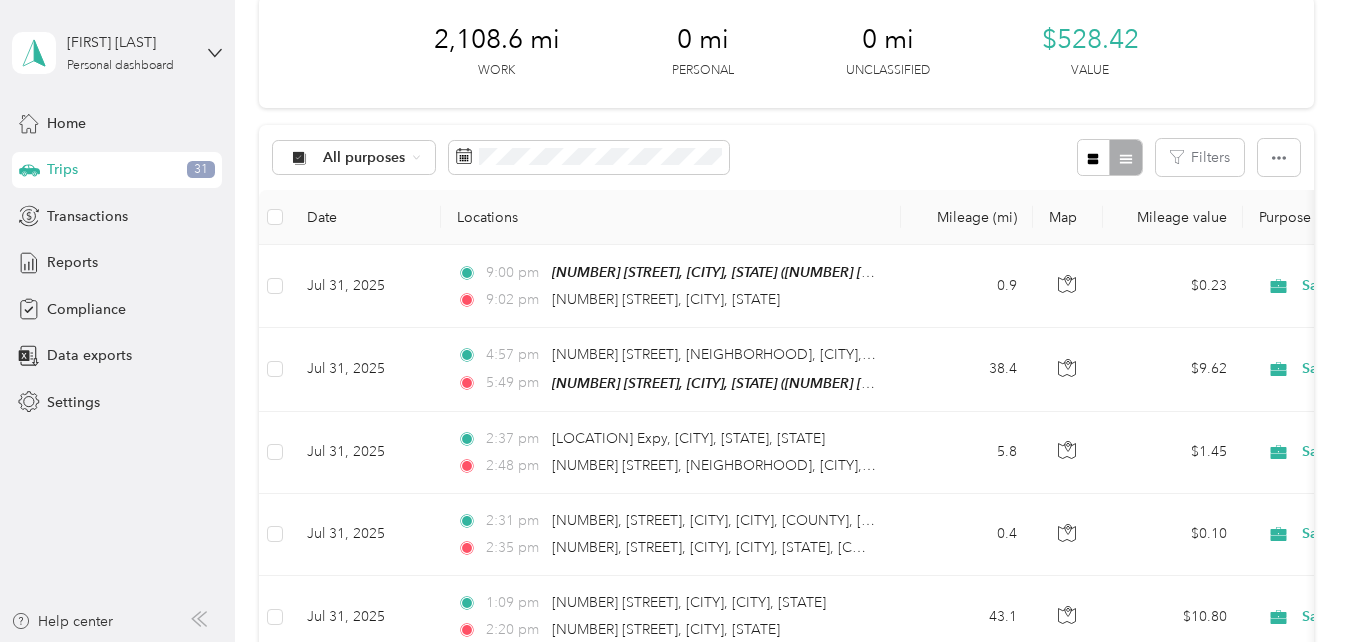 scroll, scrollTop: 97, scrollLeft: 0, axis: vertical 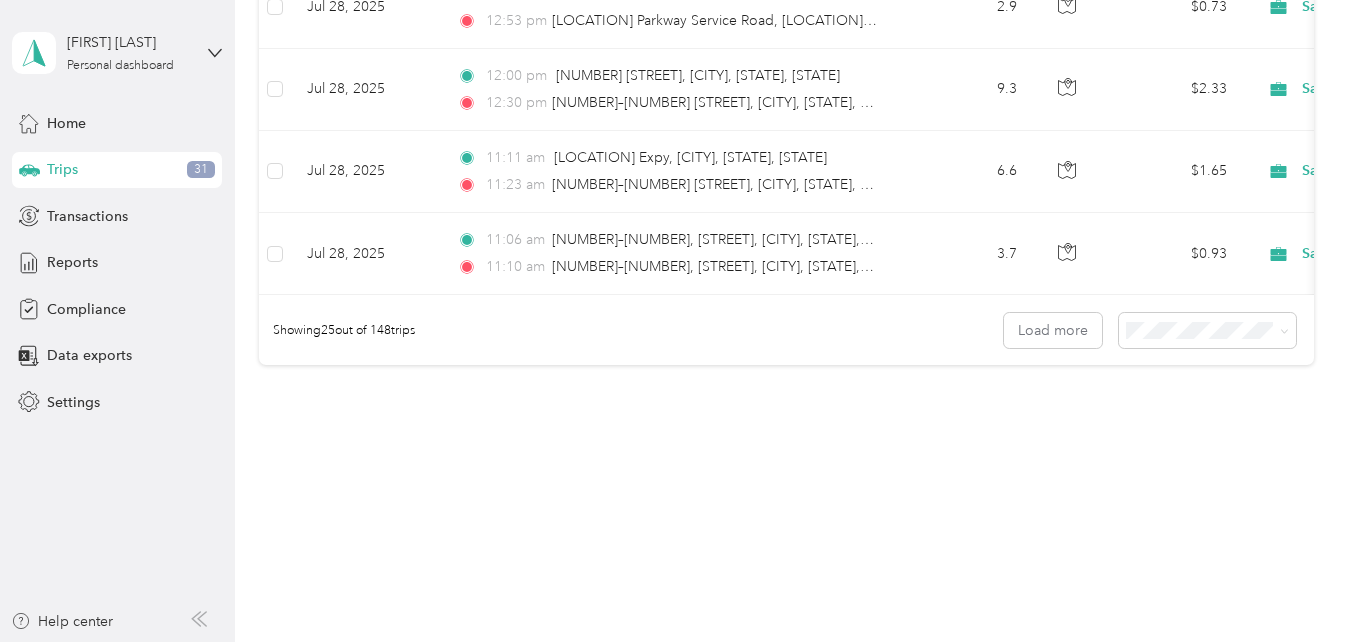 click on "100 per load" at bounding box center (1169, 435) 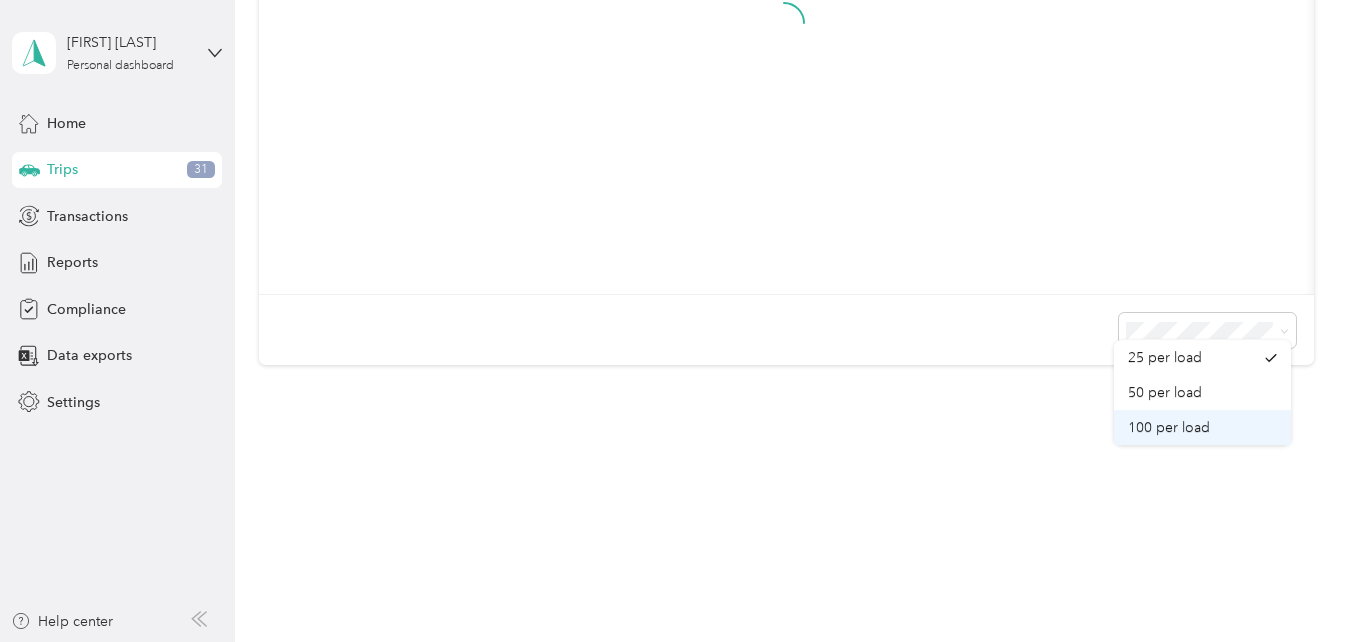 scroll, scrollTop: 566, scrollLeft: 0, axis: vertical 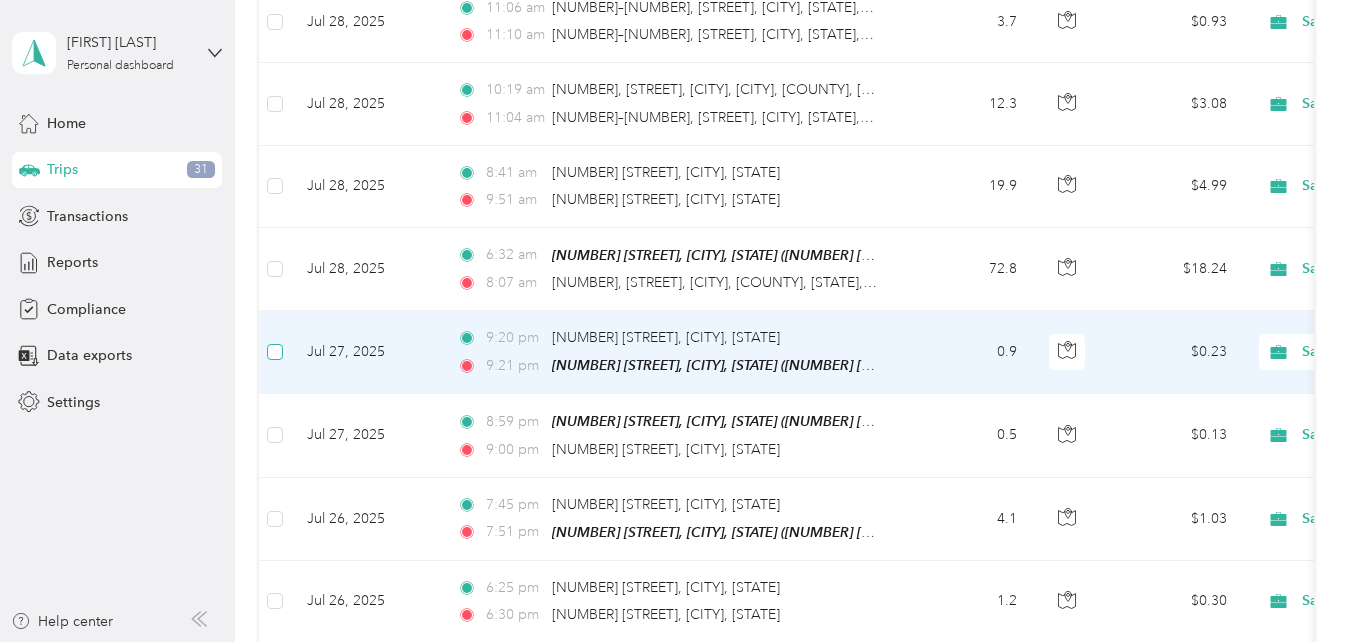 click at bounding box center [275, 352] 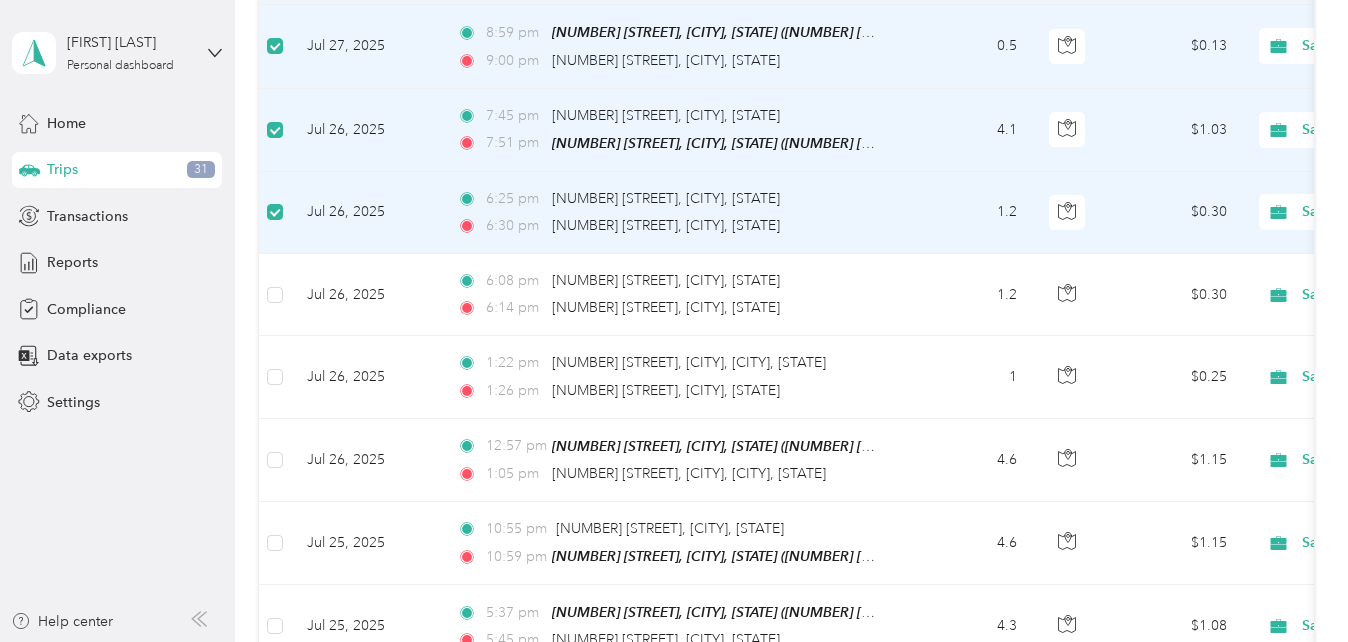 scroll, scrollTop: 2760, scrollLeft: 0, axis: vertical 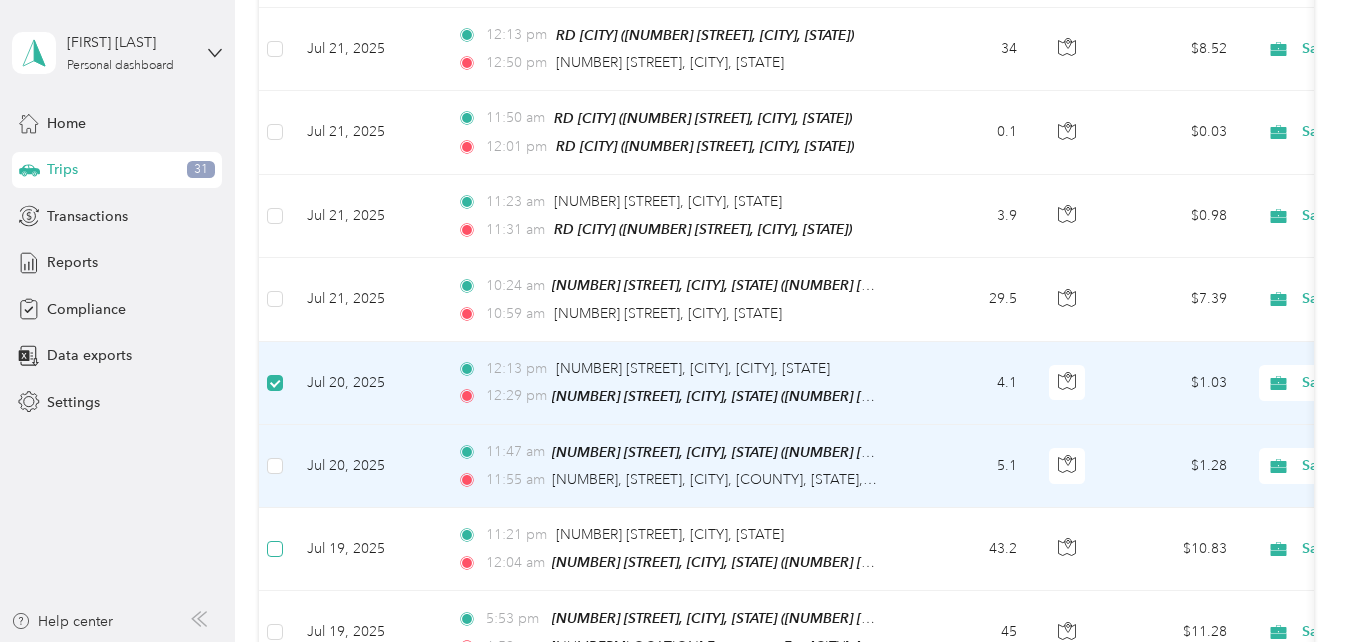 click at bounding box center [275, 549] 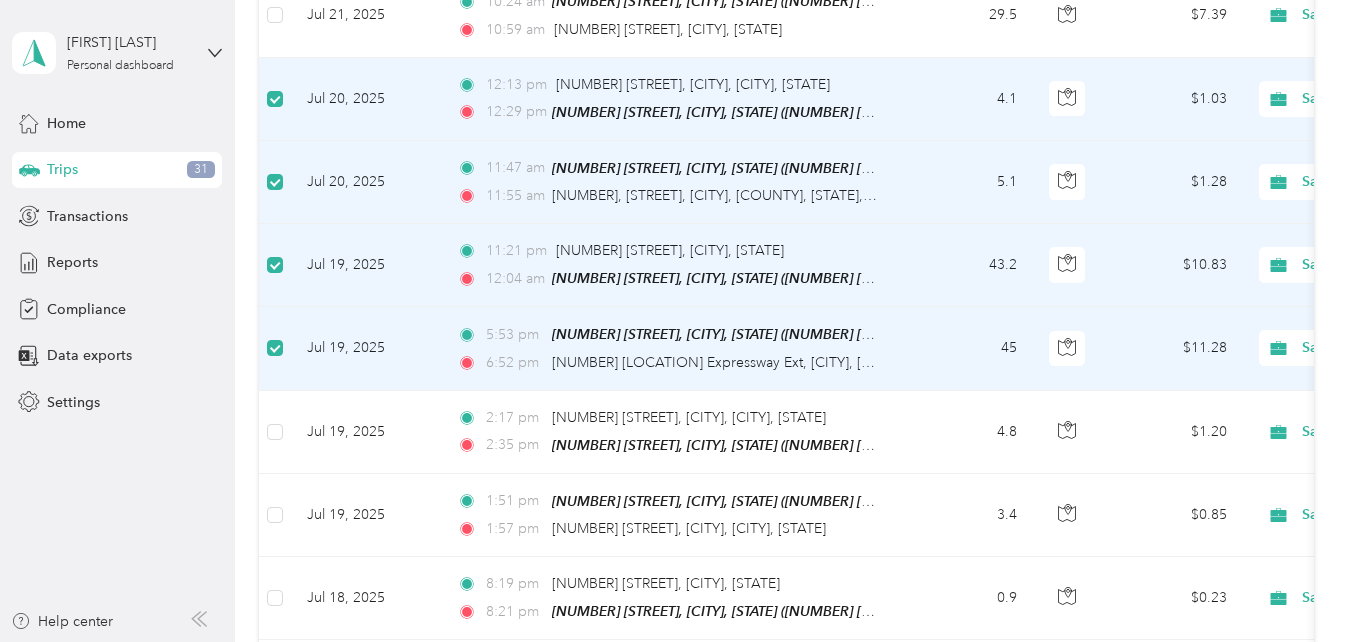 scroll, scrollTop: 5132, scrollLeft: 0, axis: vertical 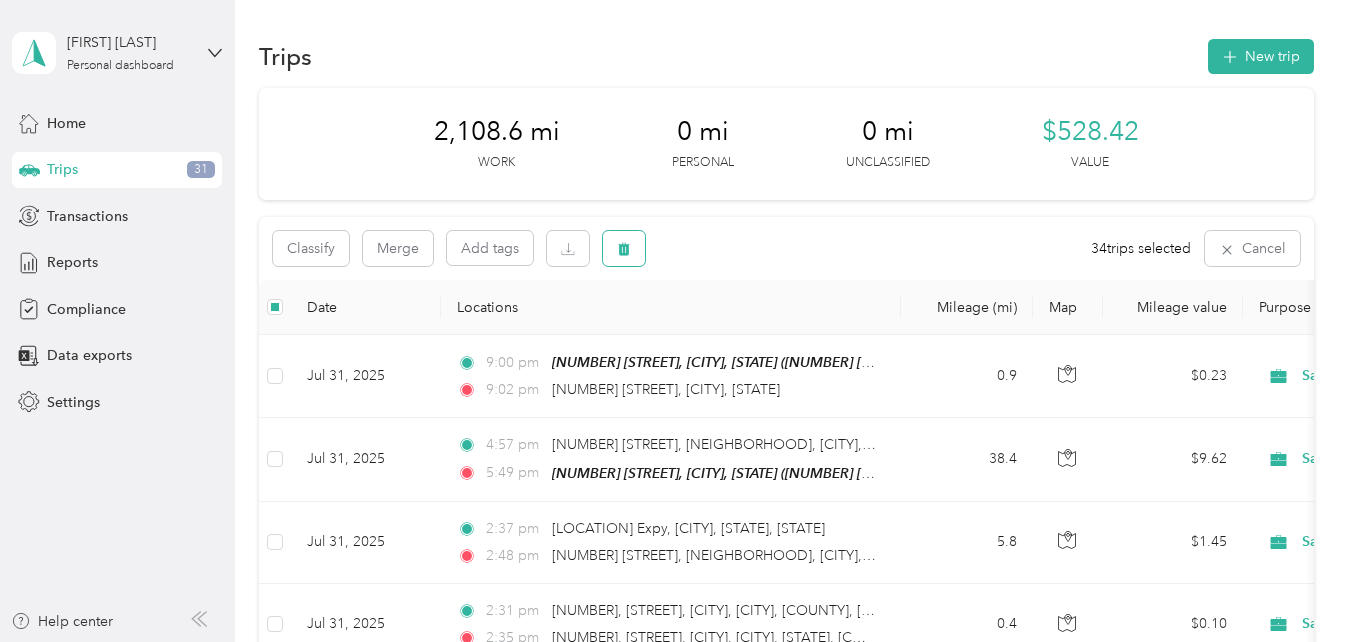 click 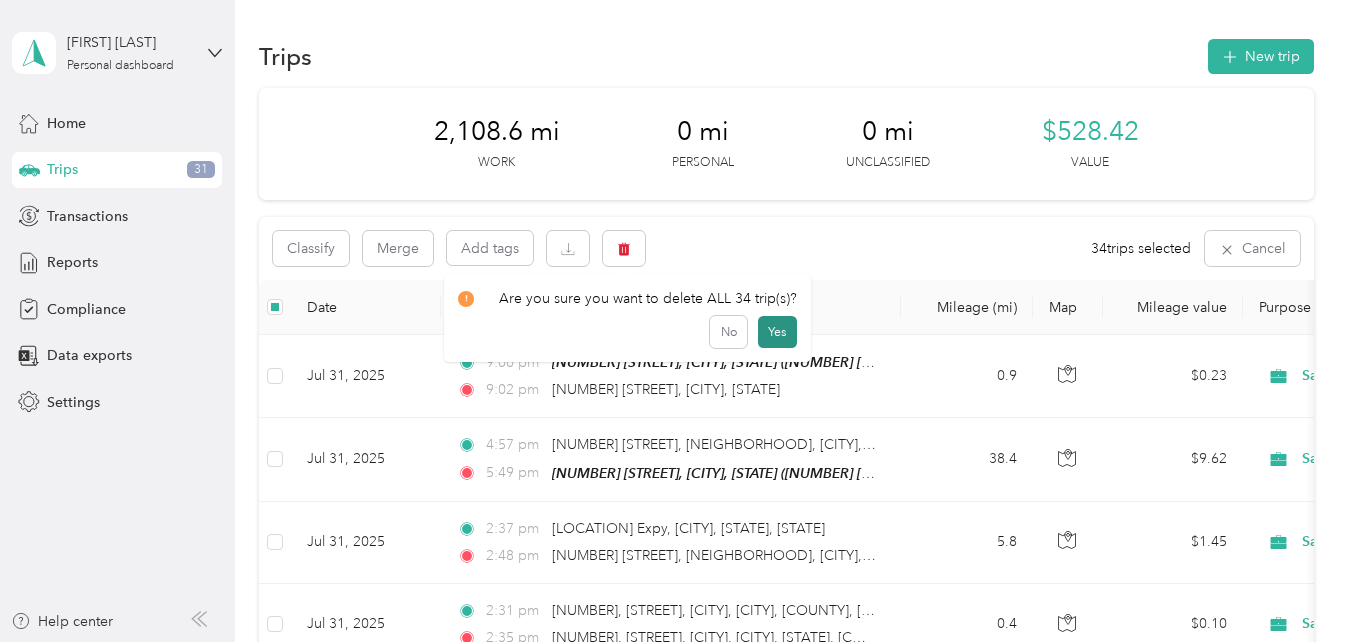 click on "Yes" at bounding box center [777, 332] 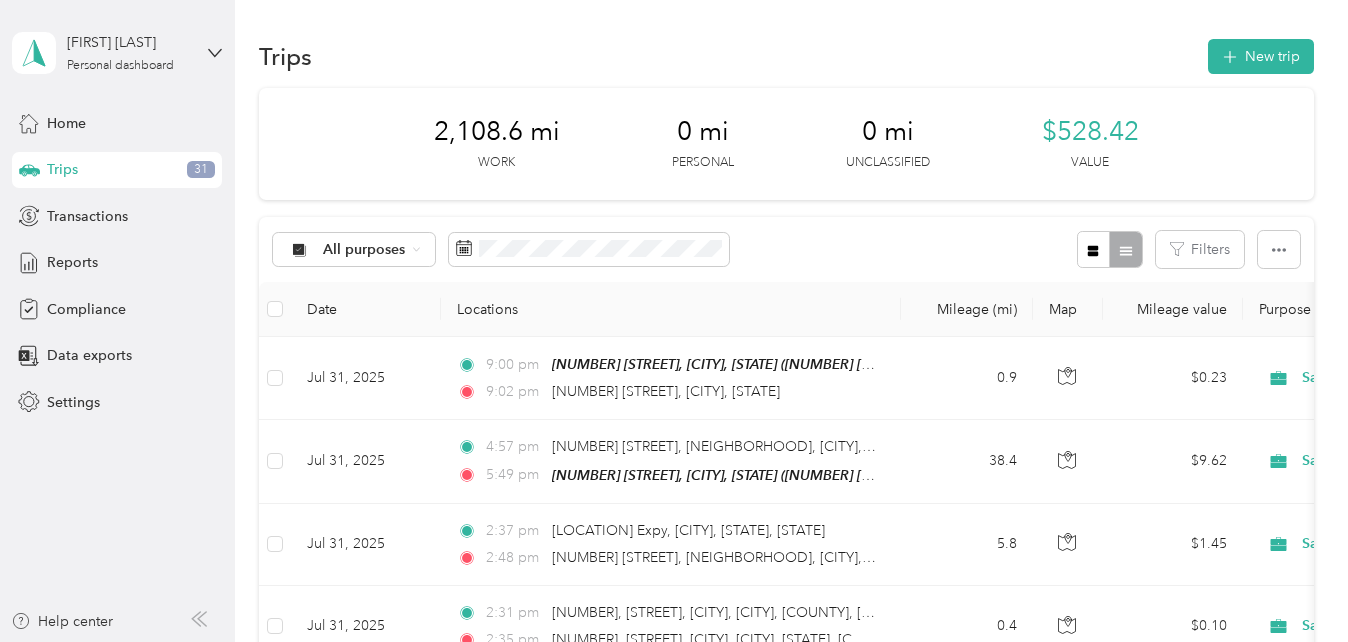 scroll, scrollTop: 100, scrollLeft: 0, axis: vertical 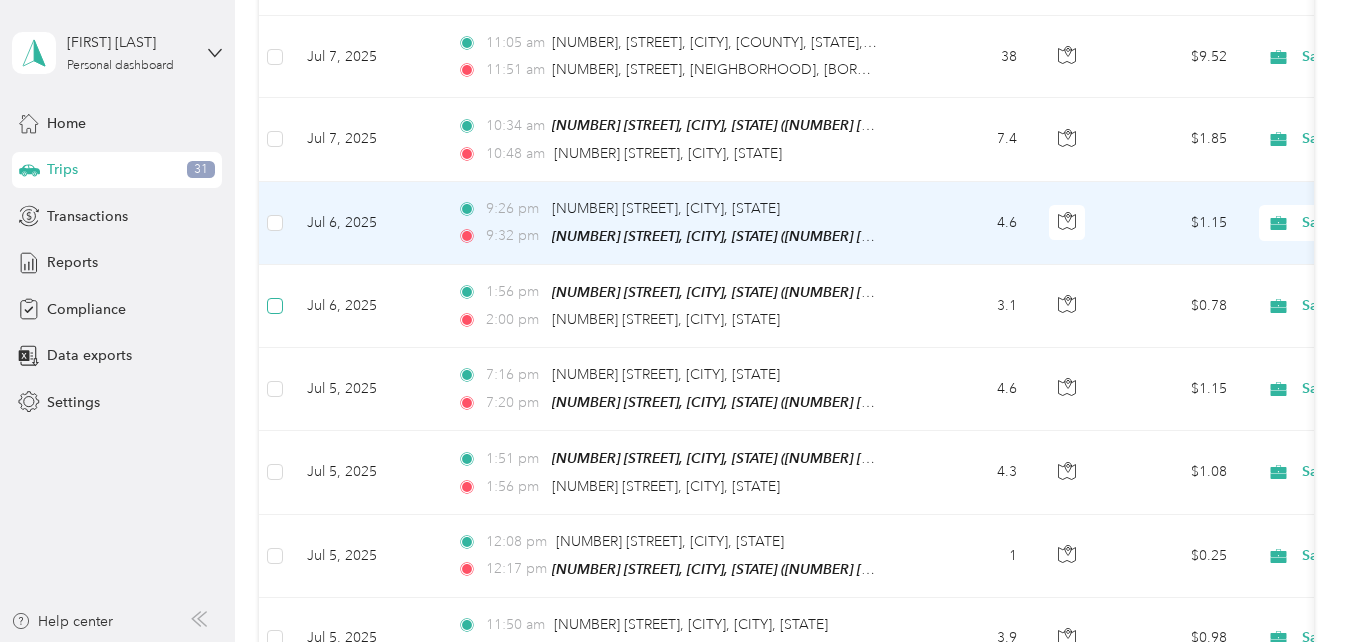 click at bounding box center (275, 306) 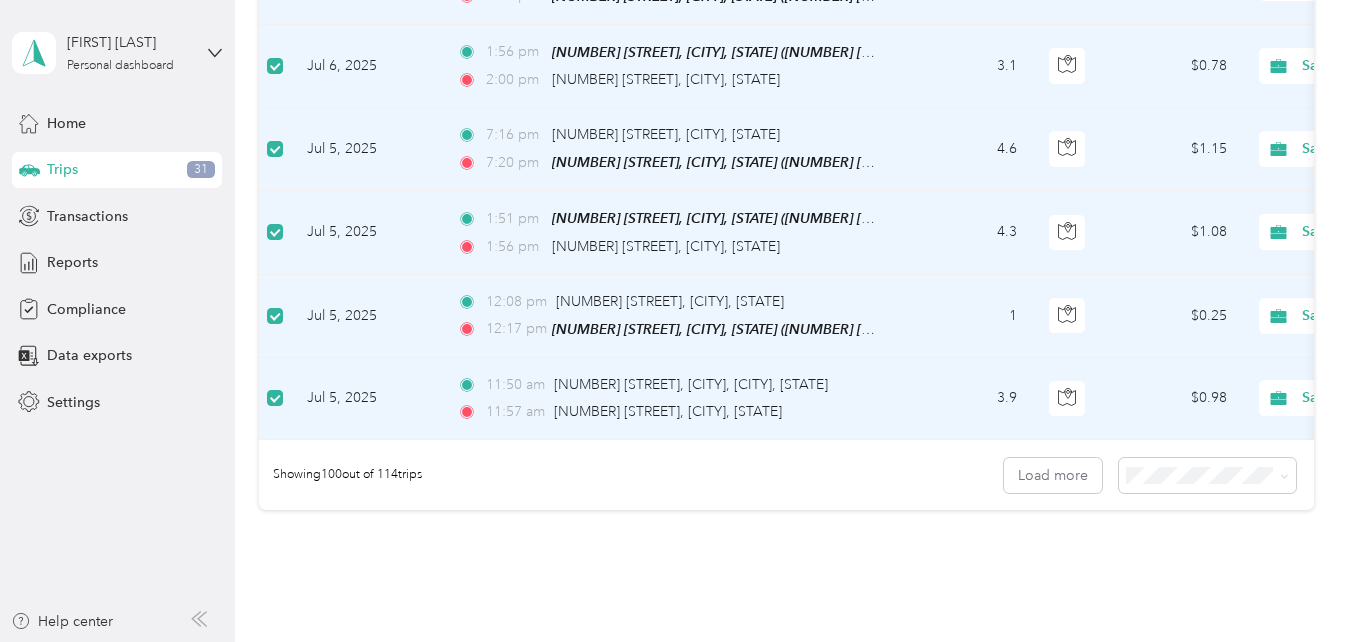 scroll, scrollTop: 8280, scrollLeft: 0, axis: vertical 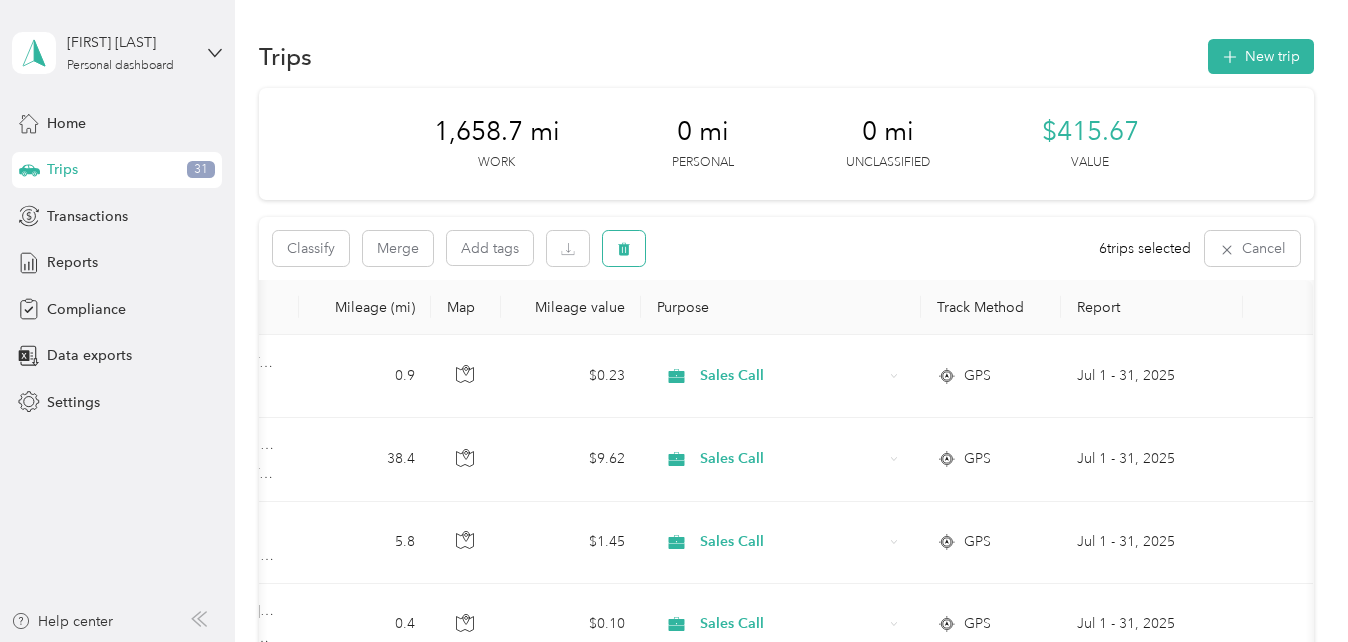 click 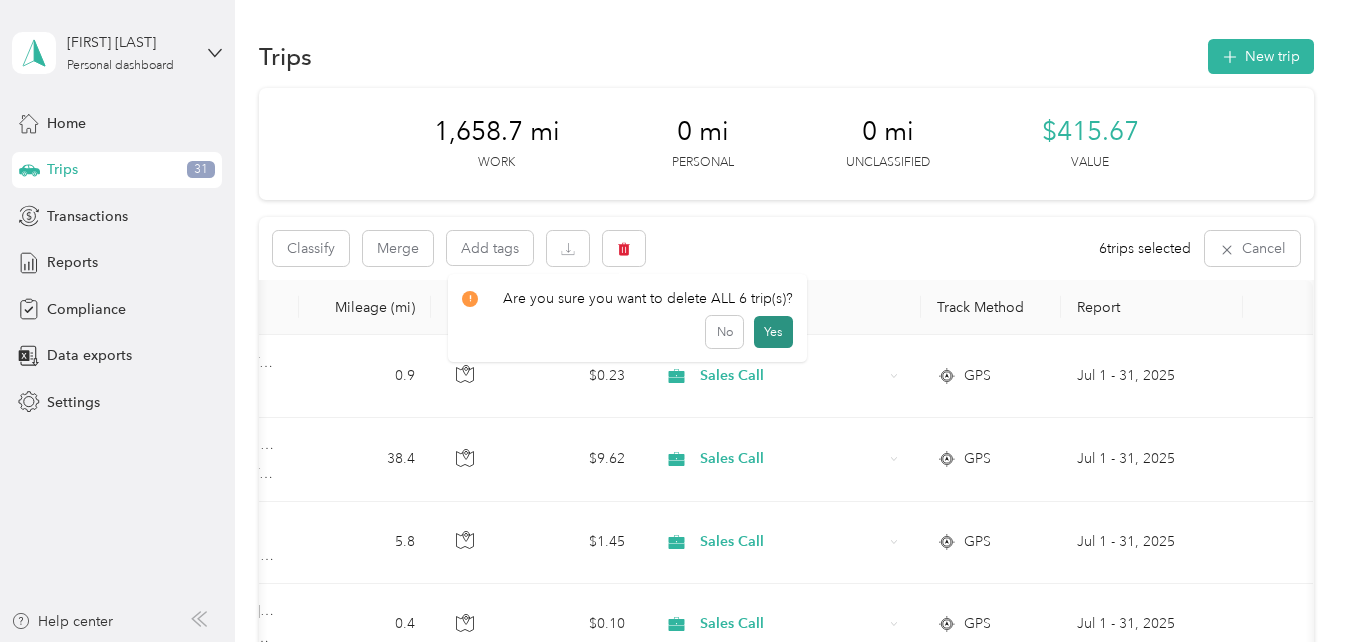 click on "Yes" at bounding box center (773, 332) 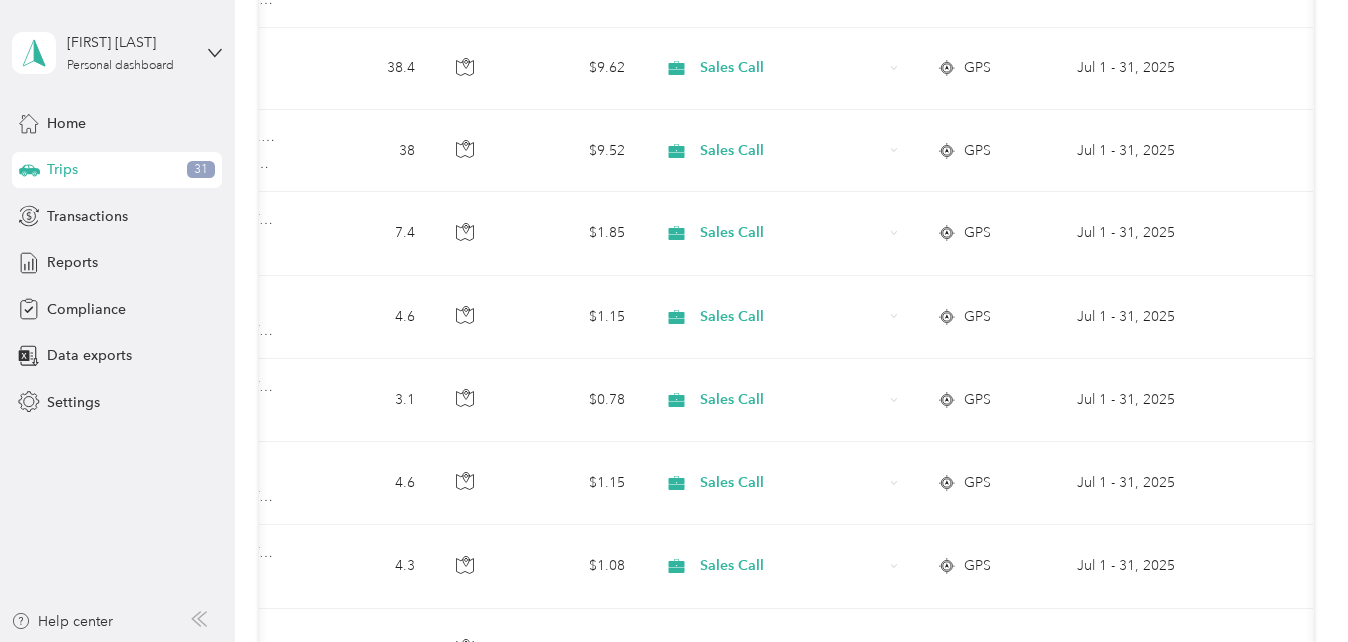 scroll, scrollTop: 7833, scrollLeft: 0, axis: vertical 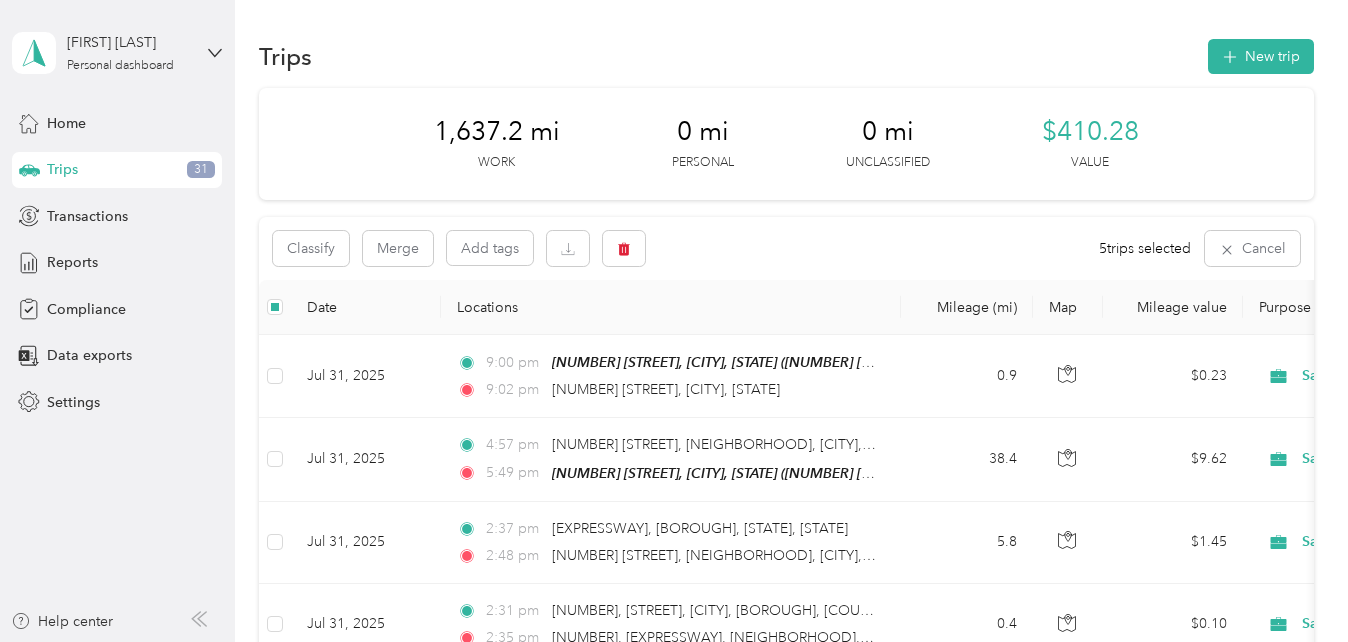 click on "Classify Merge Add tags" at bounding box center (459, 248) 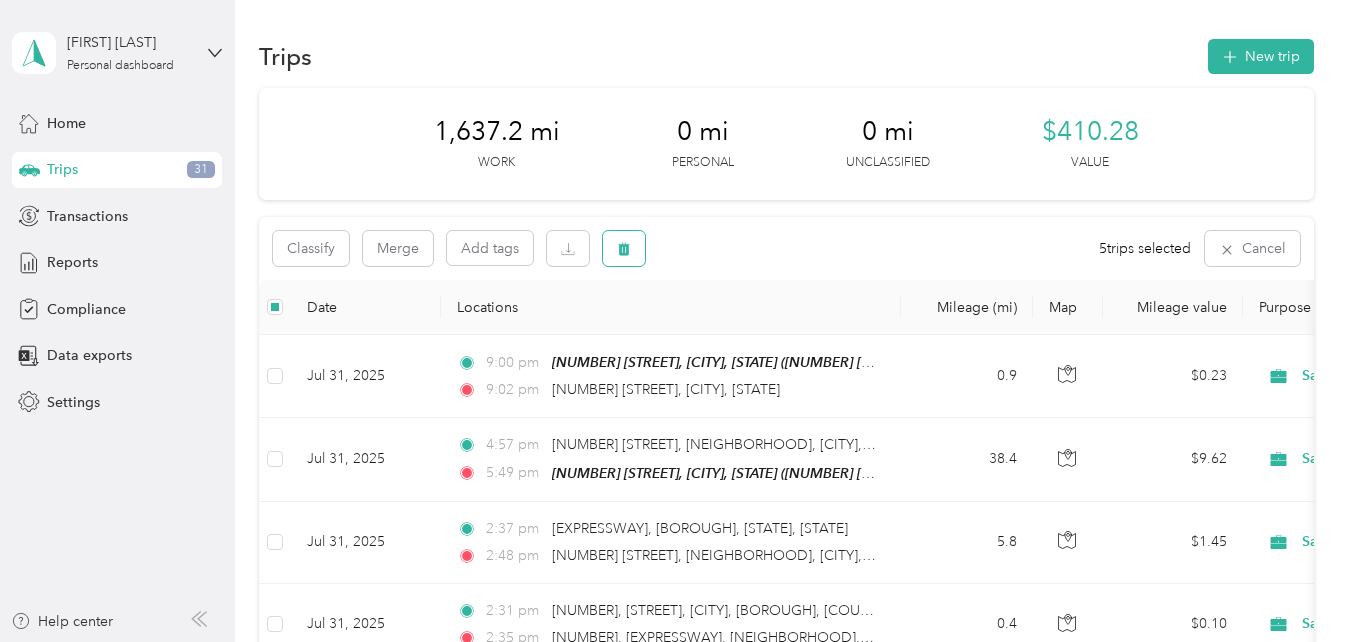 click 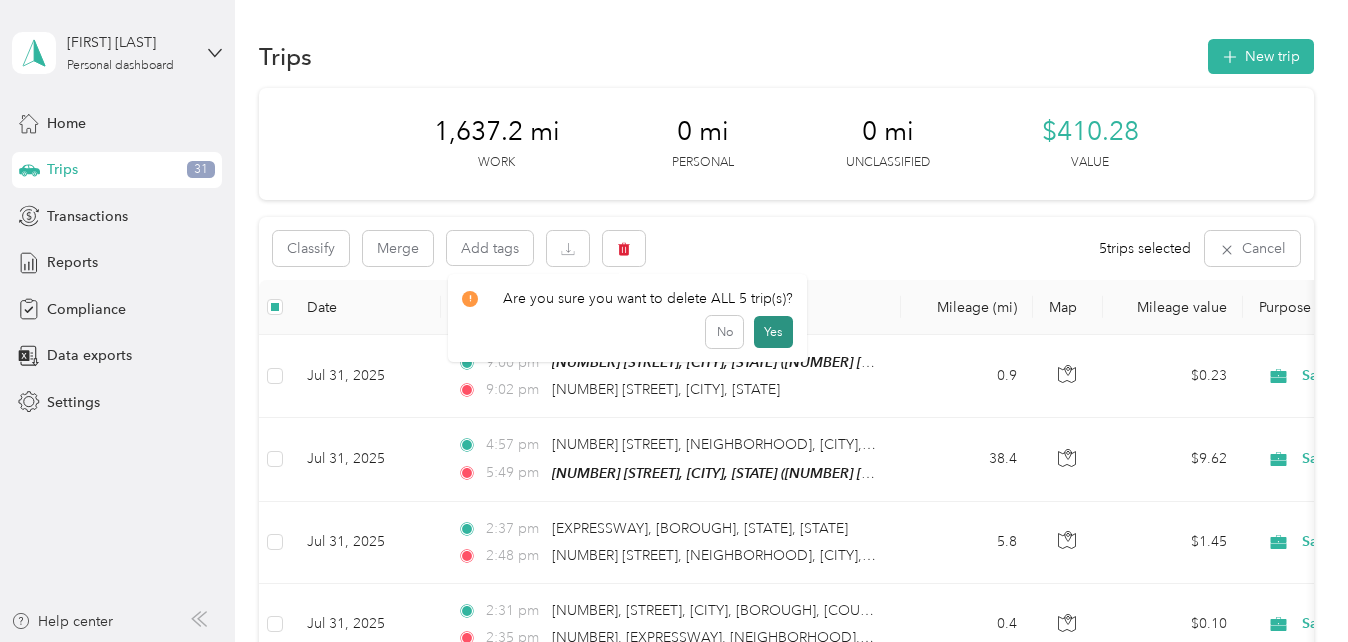 click on "Yes" at bounding box center [773, 332] 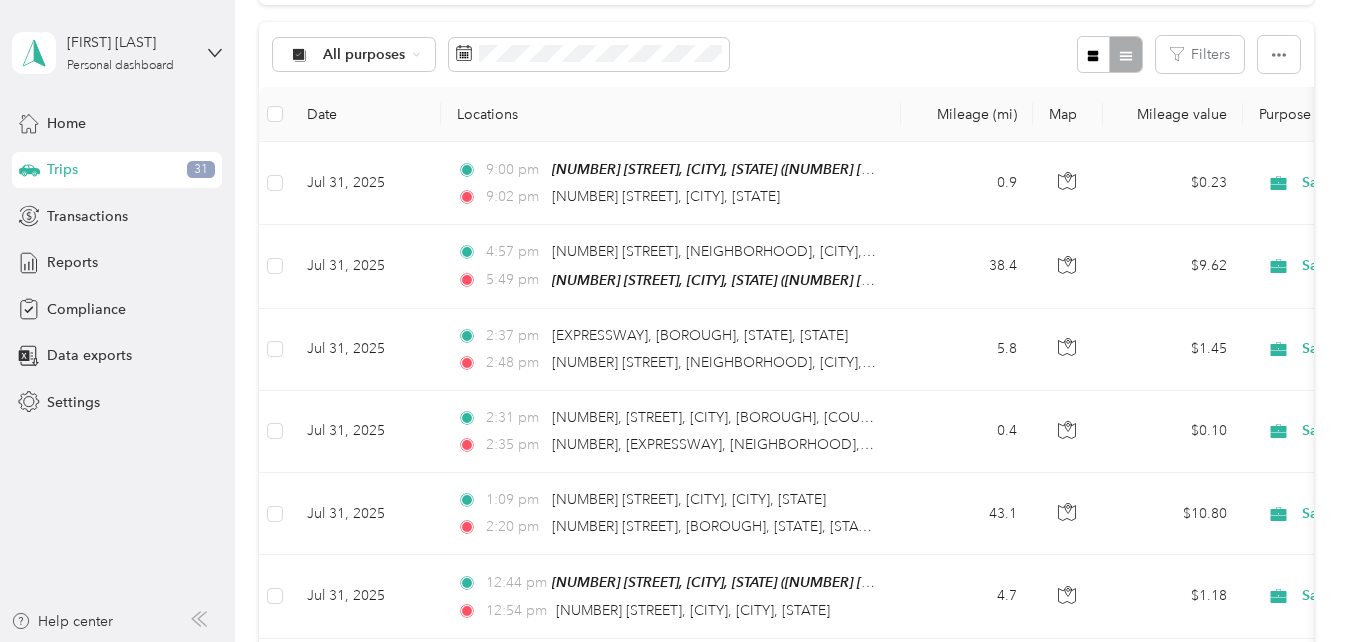 scroll, scrollTop: 0, scrollLeft: 0, axis: both 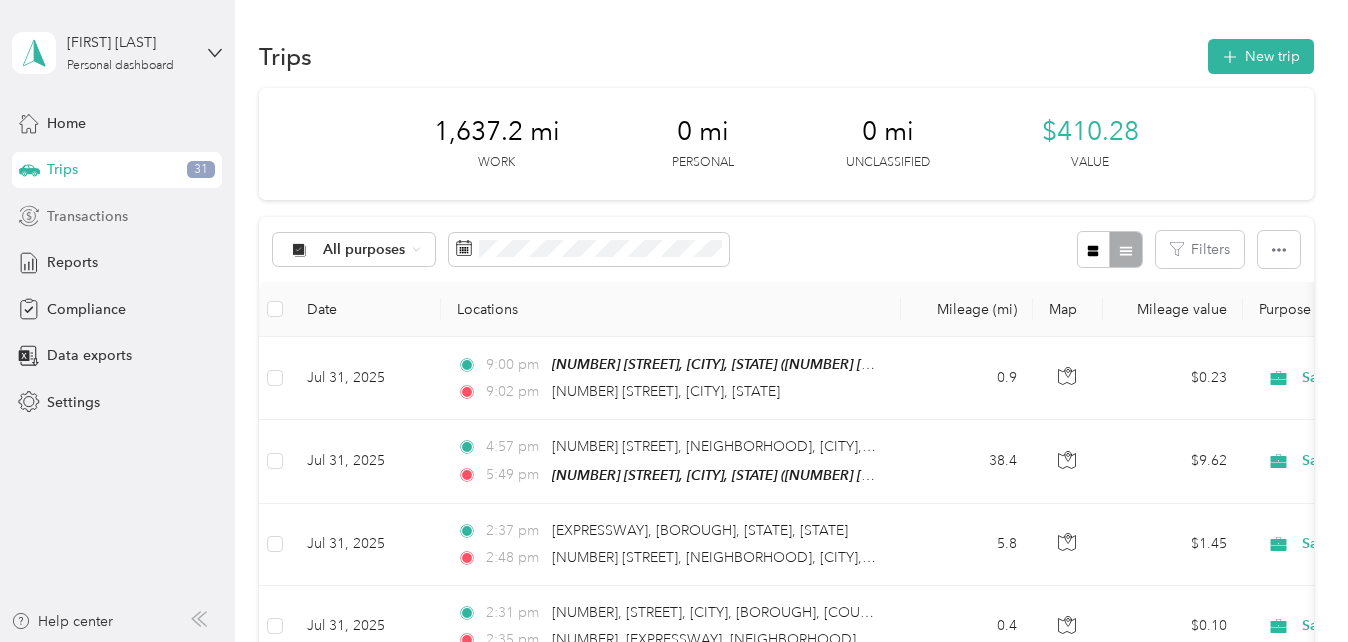 click on "Transactions" at bounding box center [87, 216] 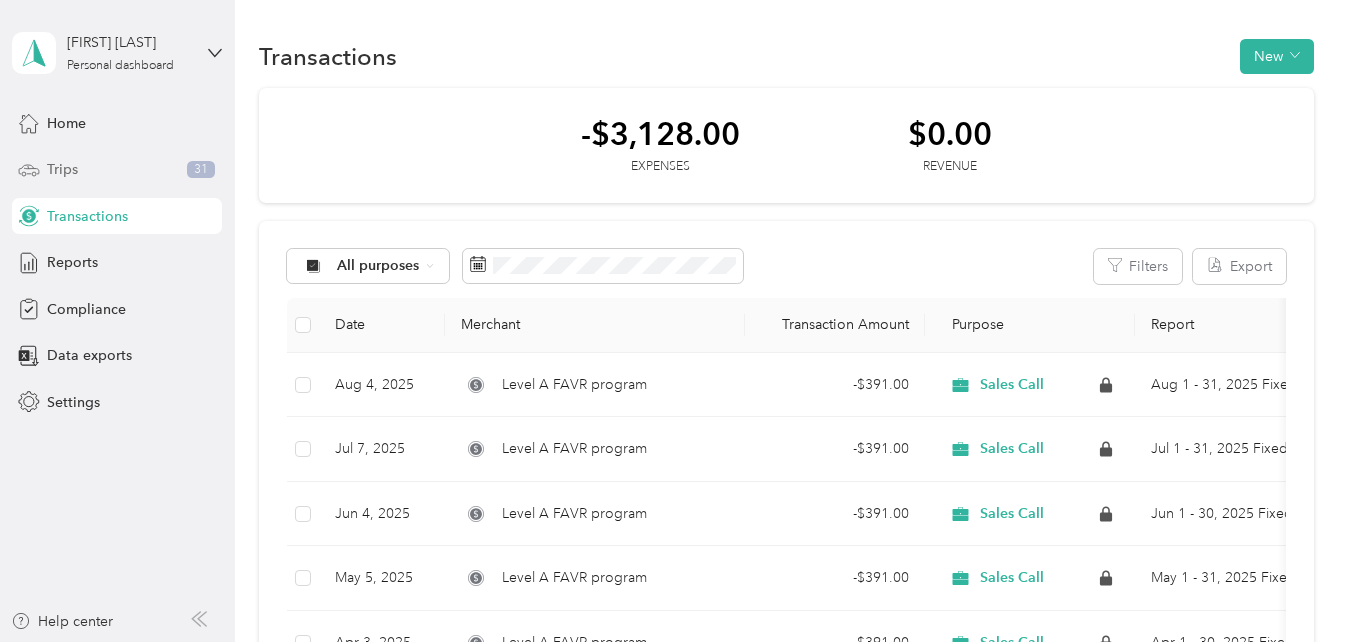 click on "Trips" at bounding box center (62, 169) 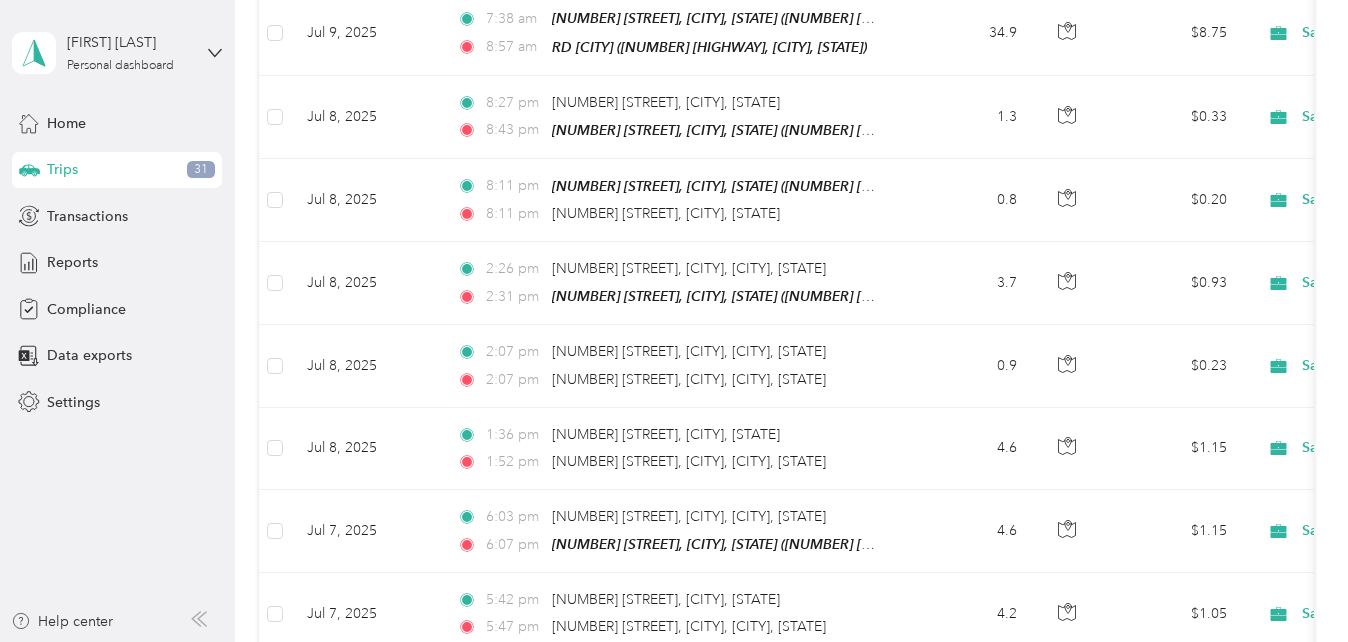 scroll, scrollTop: 8282, scrollLeft: 0, axis: vertical 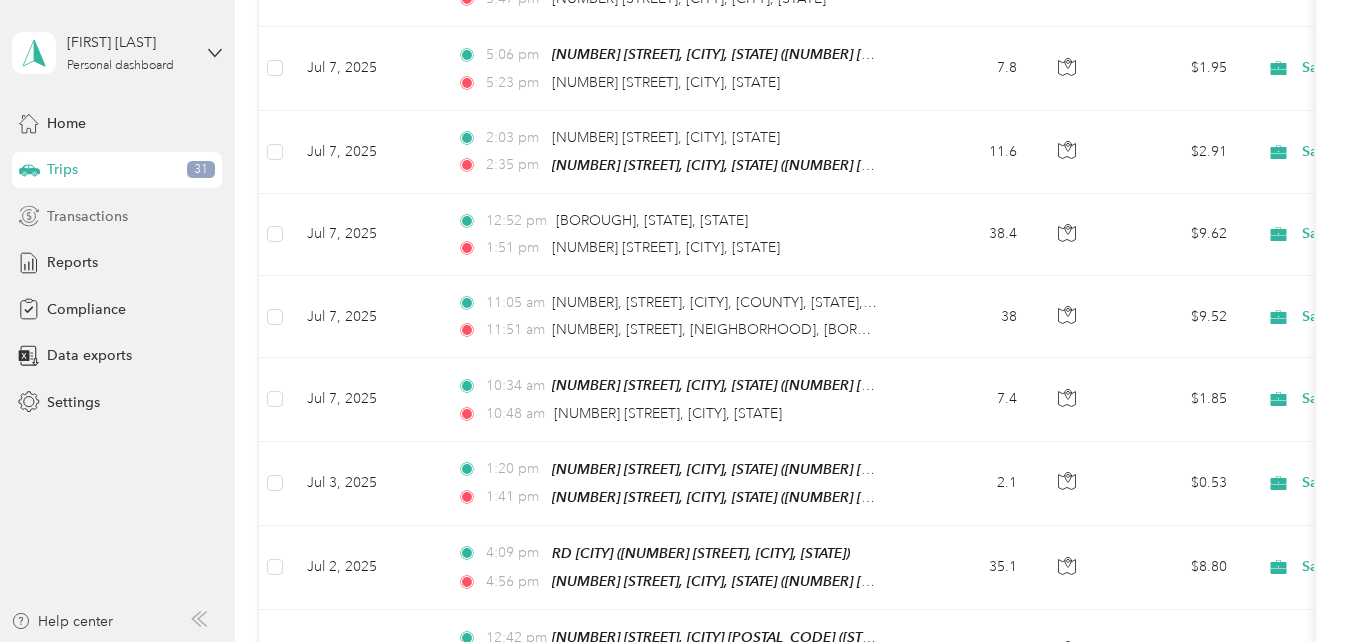 click on "Transactions" at bounding box center [87, 216] 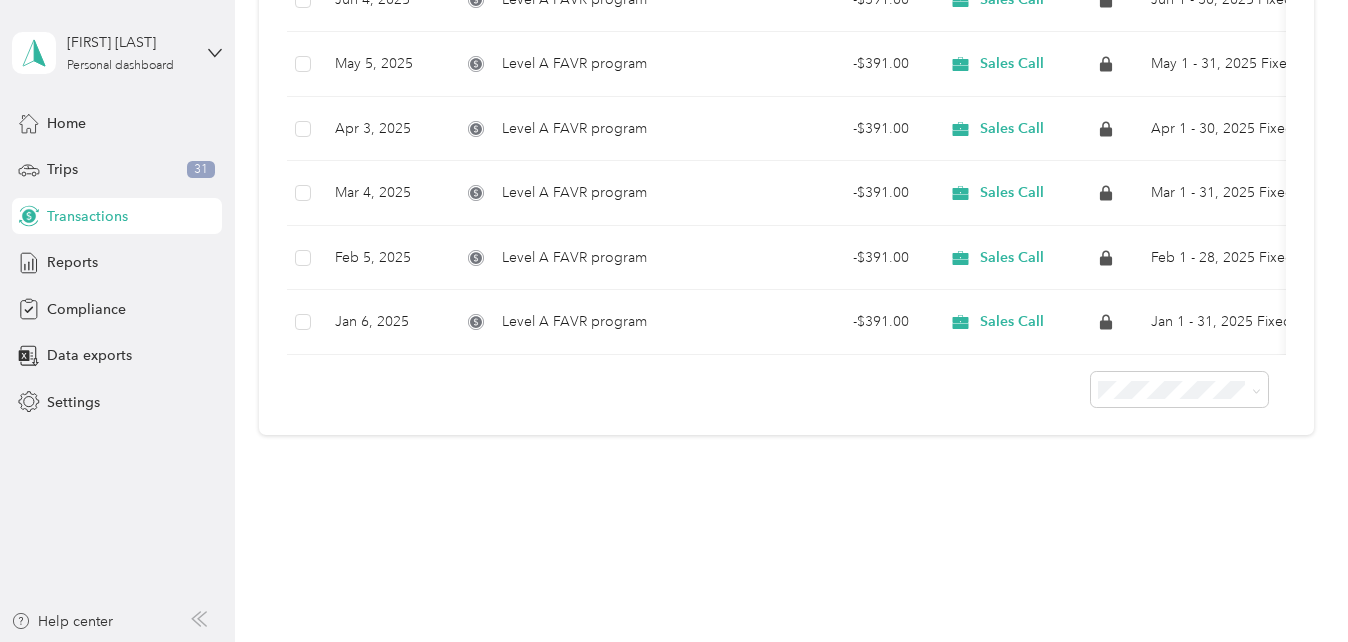 scroll, scrollTop: 529, scrollLeft: 0, axis: vertical 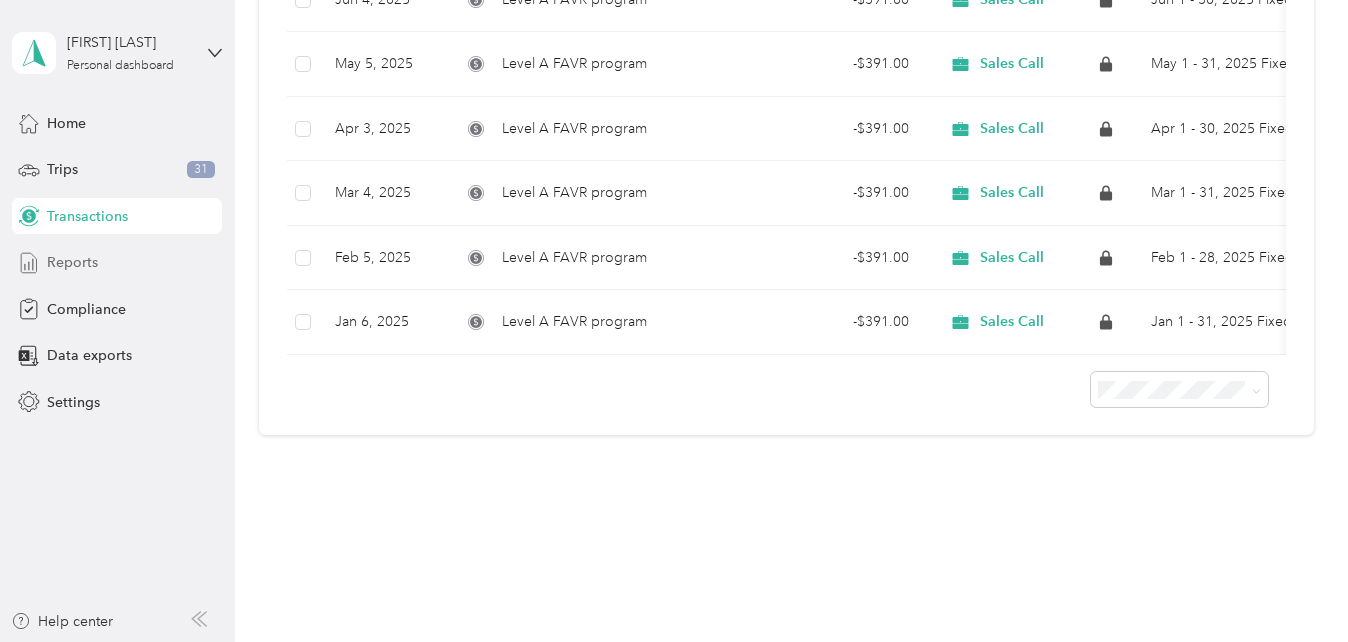 click on "Reports" at bounding box center (72, 262) 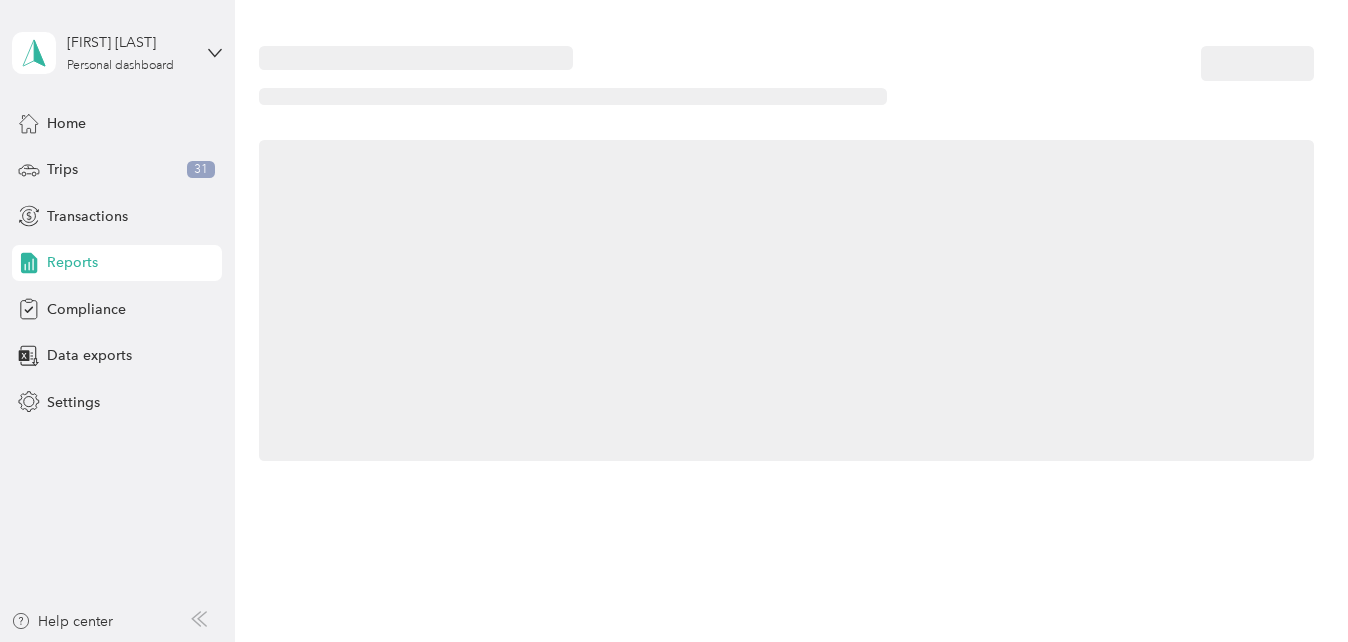 scroll, scrollTop: 0, scrollLeft: 0, axis: both 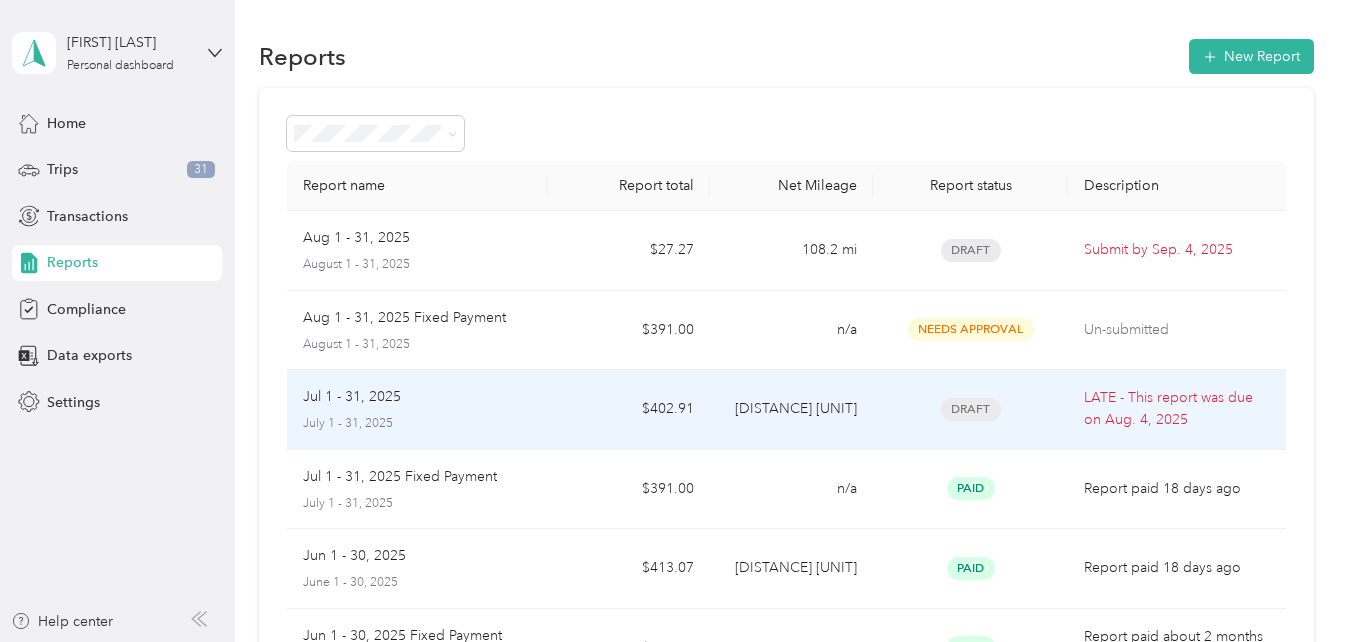 click on "Jul 1 - 31, 2025" at bounding box center (352, 397) 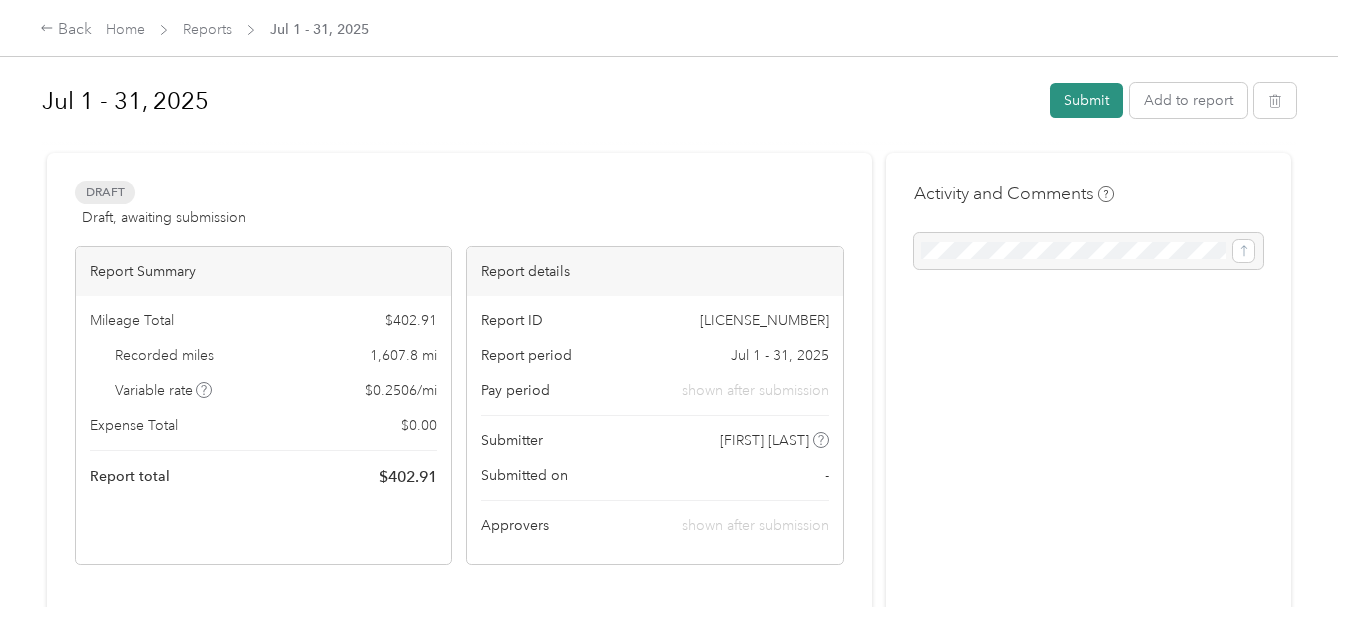 click on "Submit" at bounding box center [1086, 100] 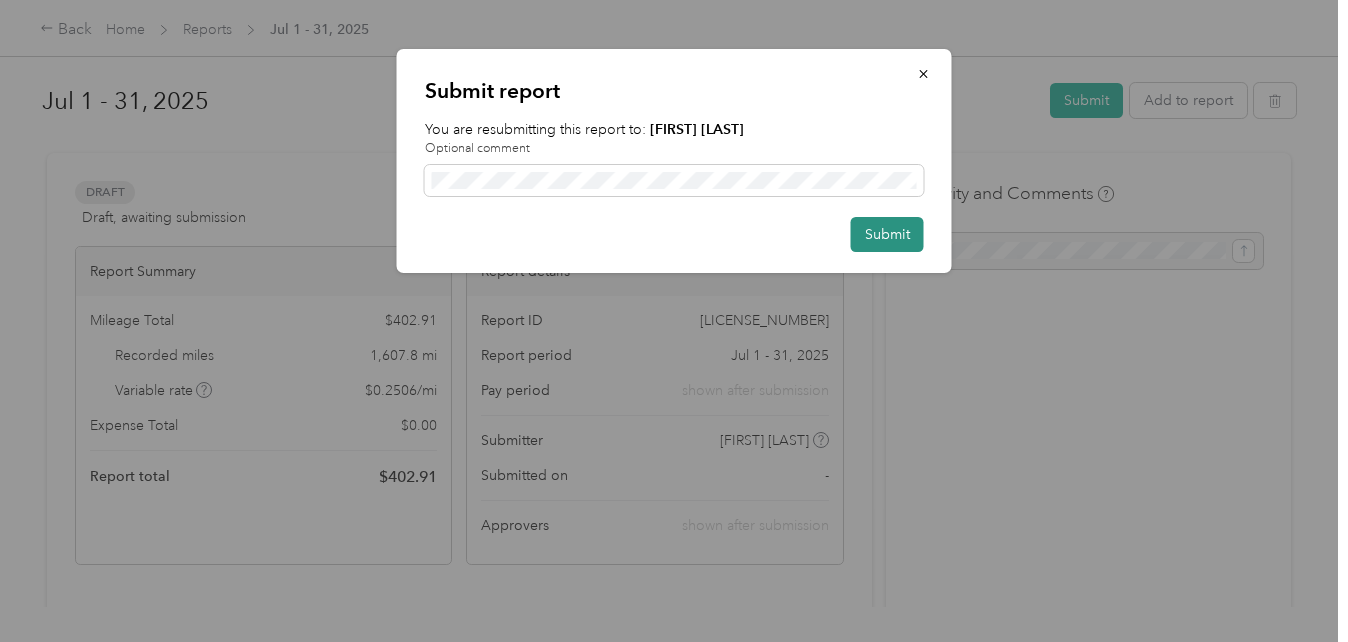 click on "Submit" at bounding box center (887, 234) 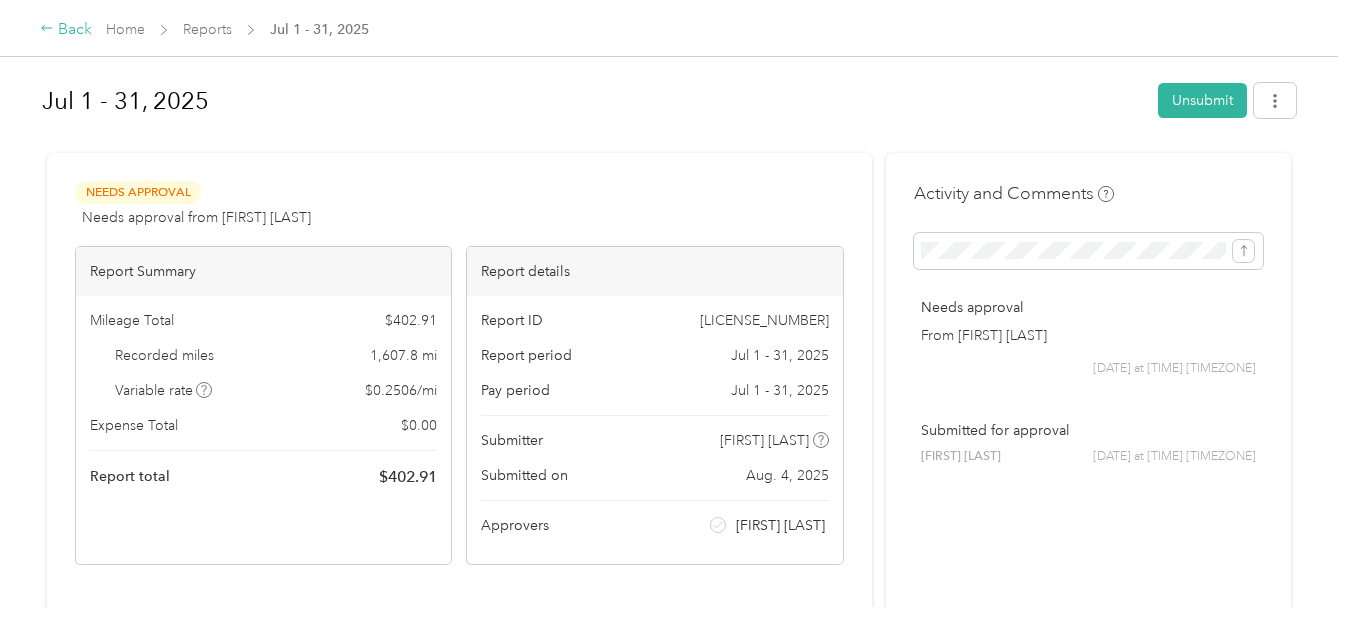 click on "Back" at bounding box center (66, 30) 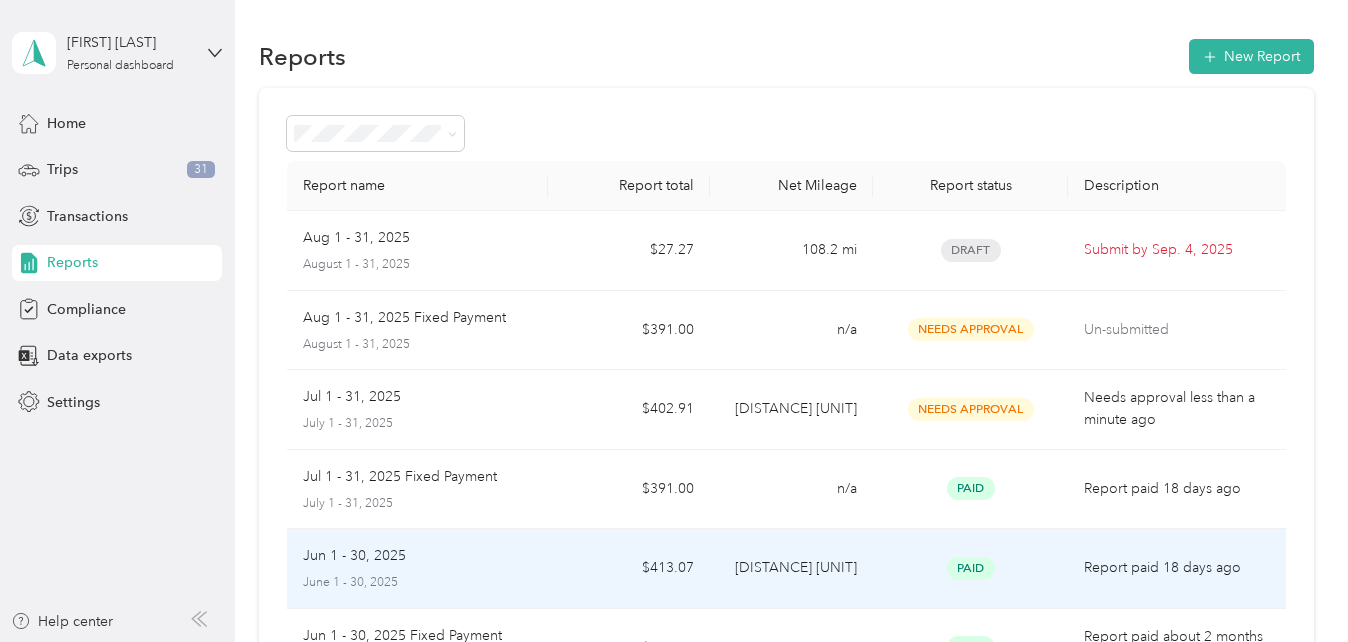 click on "Jun 1 - 30, 2025" at bounding box center [417, 556] 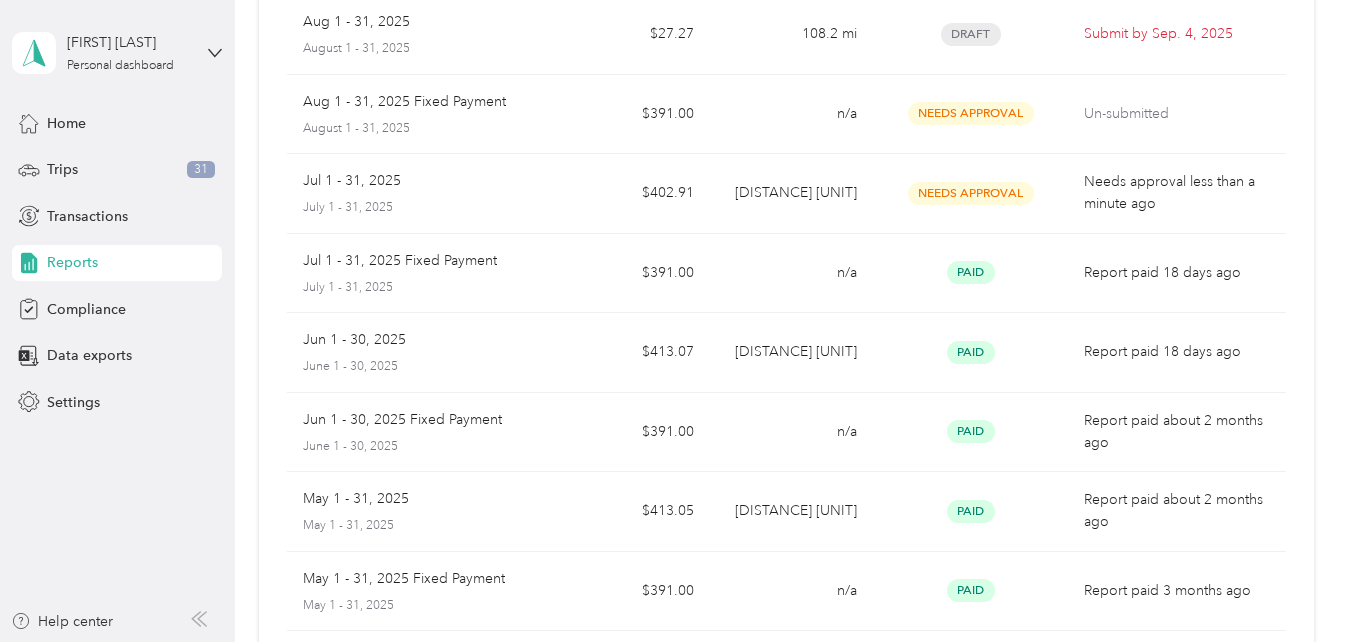 scroll, scrollTop: 500, scrollLeft: 0, axis: vertical 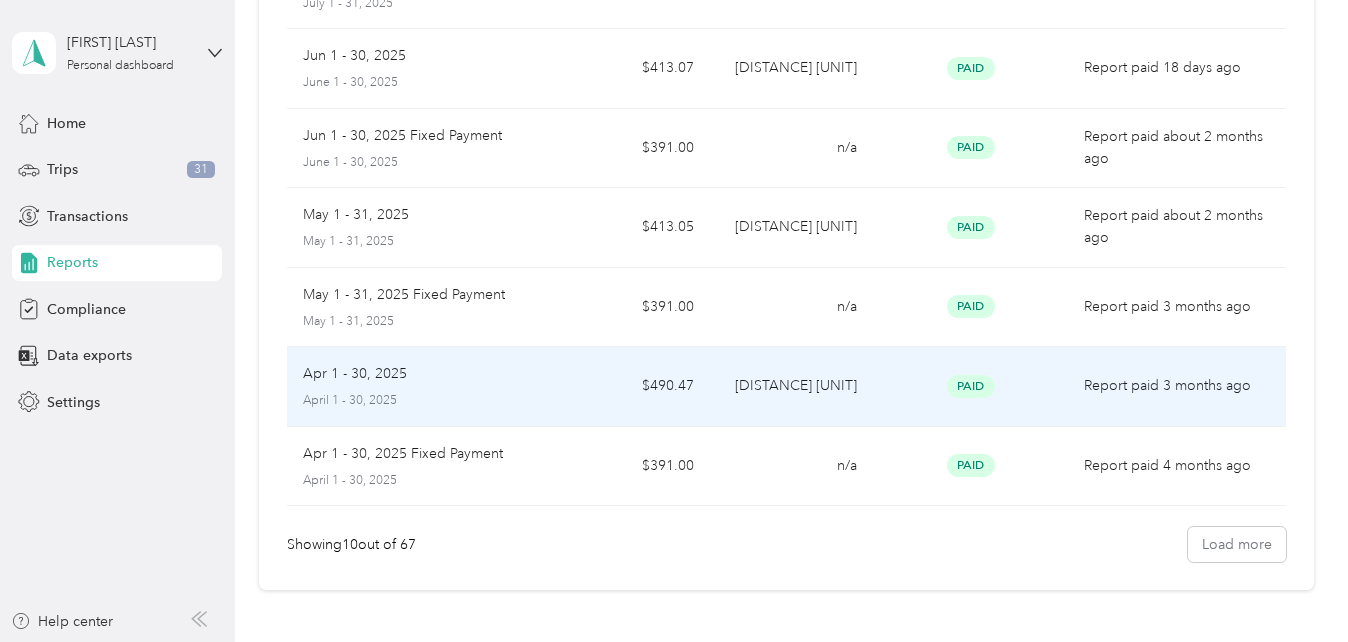 click on "April 1 - 30, 2025" at bounding box center (417, 401) 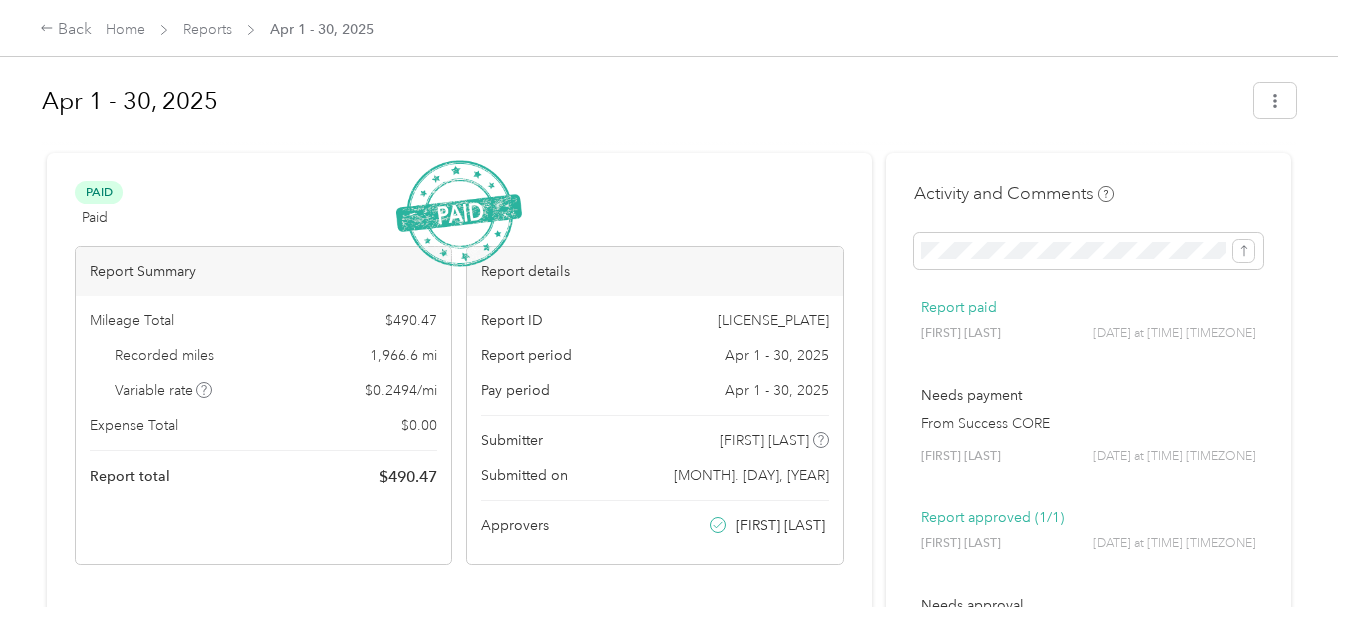 click on "Mileage Total [CURRENCY] [AMOUNT] Recorded miles [DISTANCE] [UNIT] Variable rate [CURRENCY] [RATE] / mi Expense Total [CURRENCY] [AMOUNT] Report total [CURRENCY] [AMOUNT]" at bounding box center [263, 399] 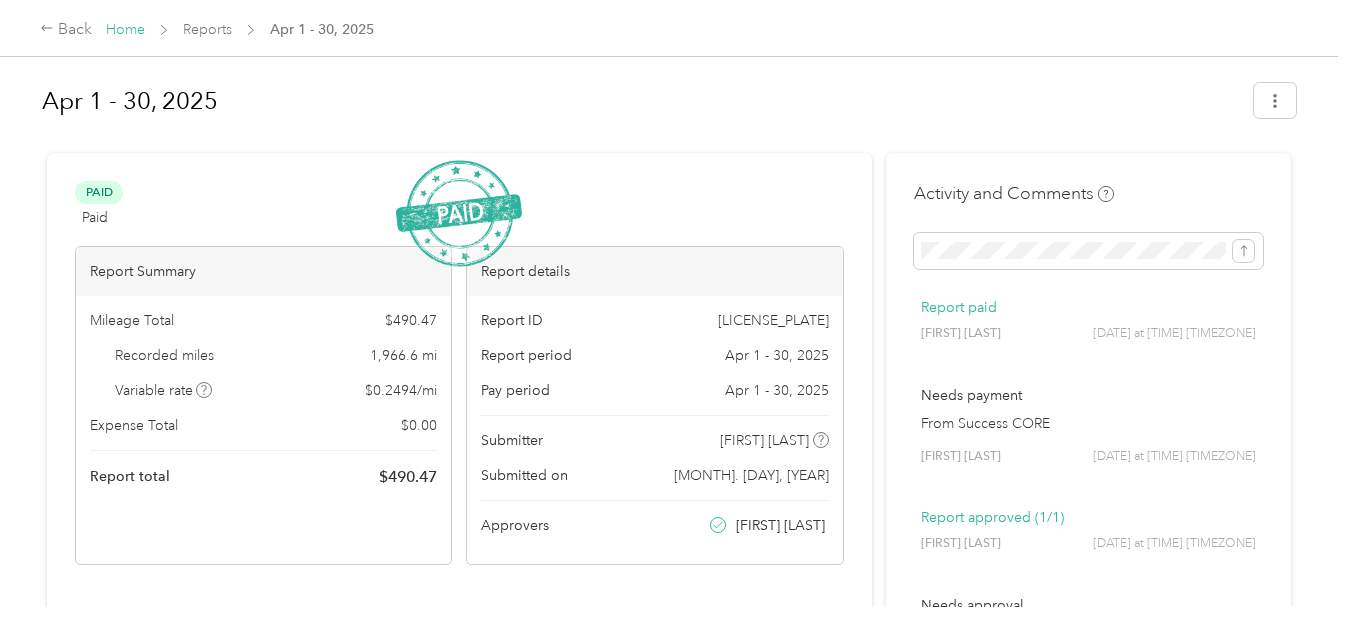 click on "Home" at bounding box center (125, 29) 